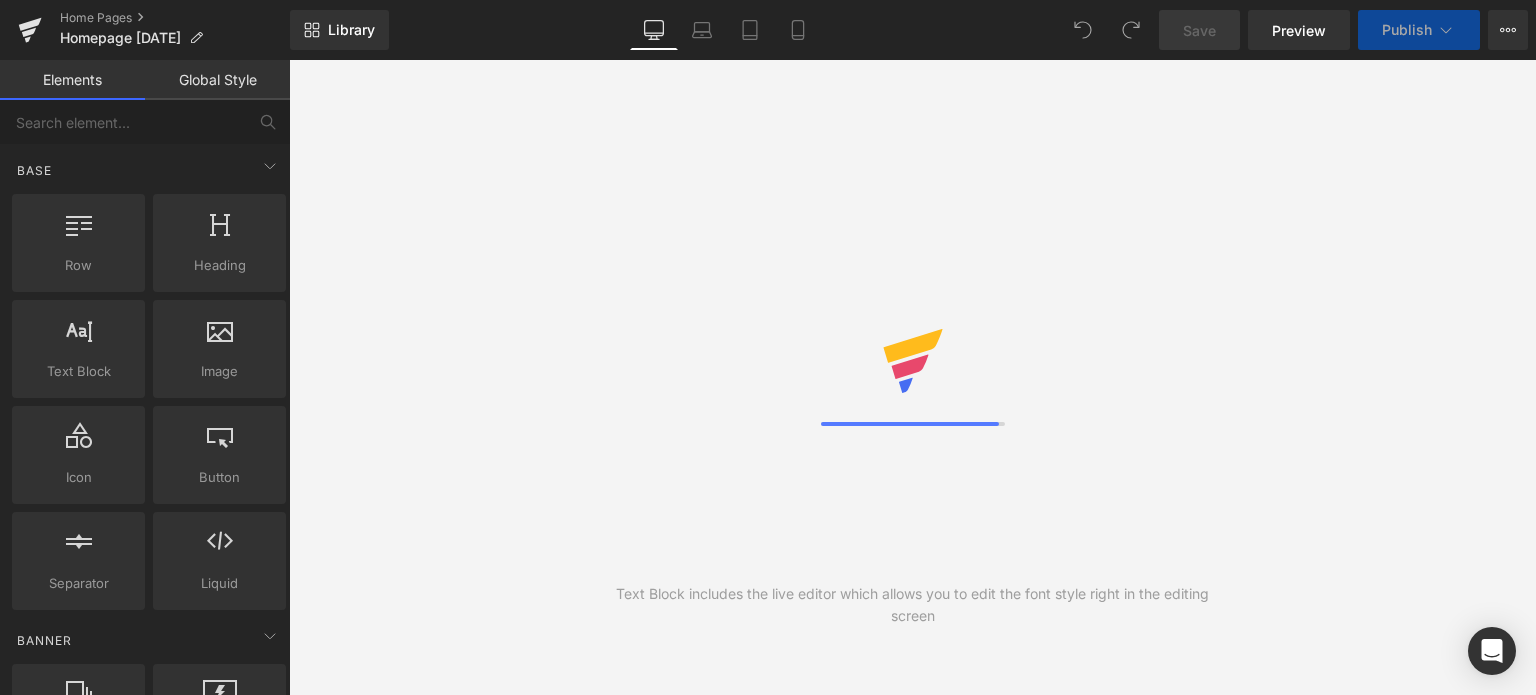 scroll, scrollTop: 0, scrollLeft: 0, axis: both 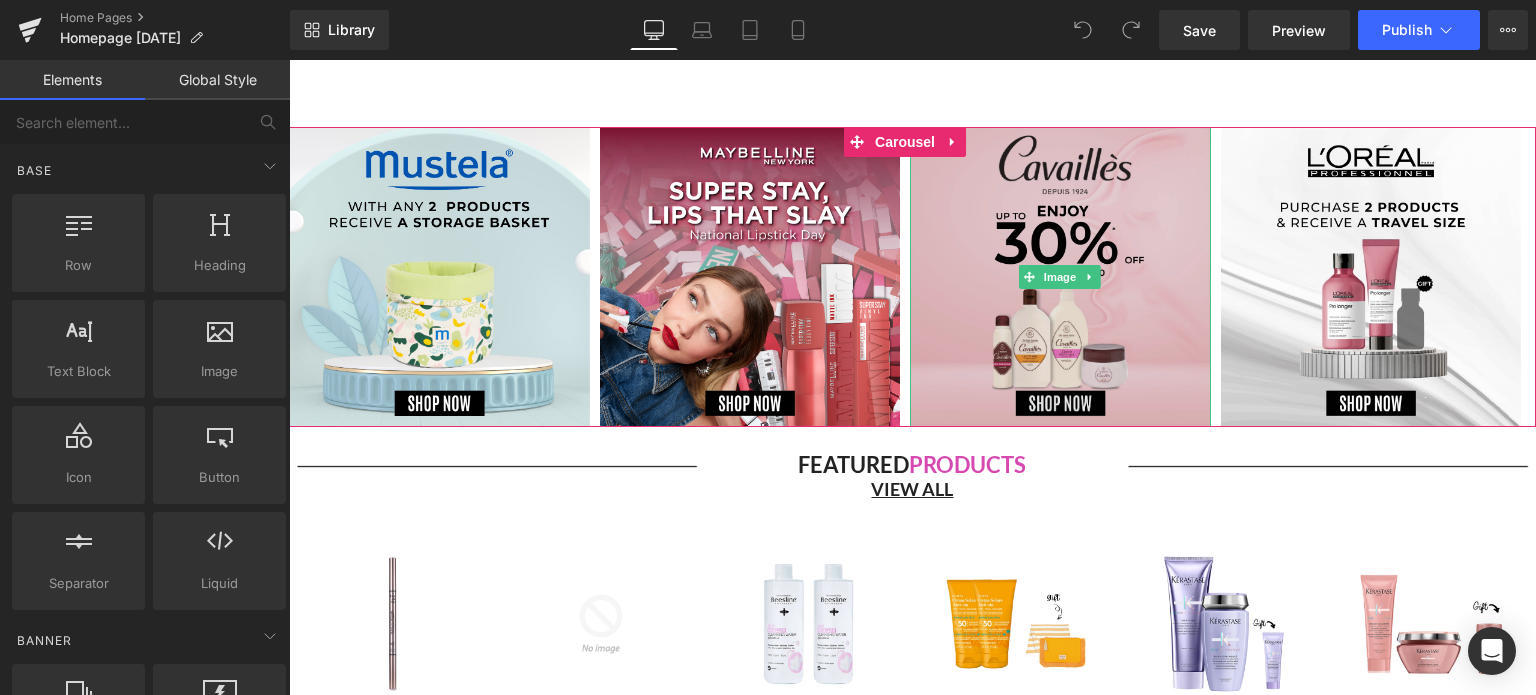 click at bounding box center (1060, 277) 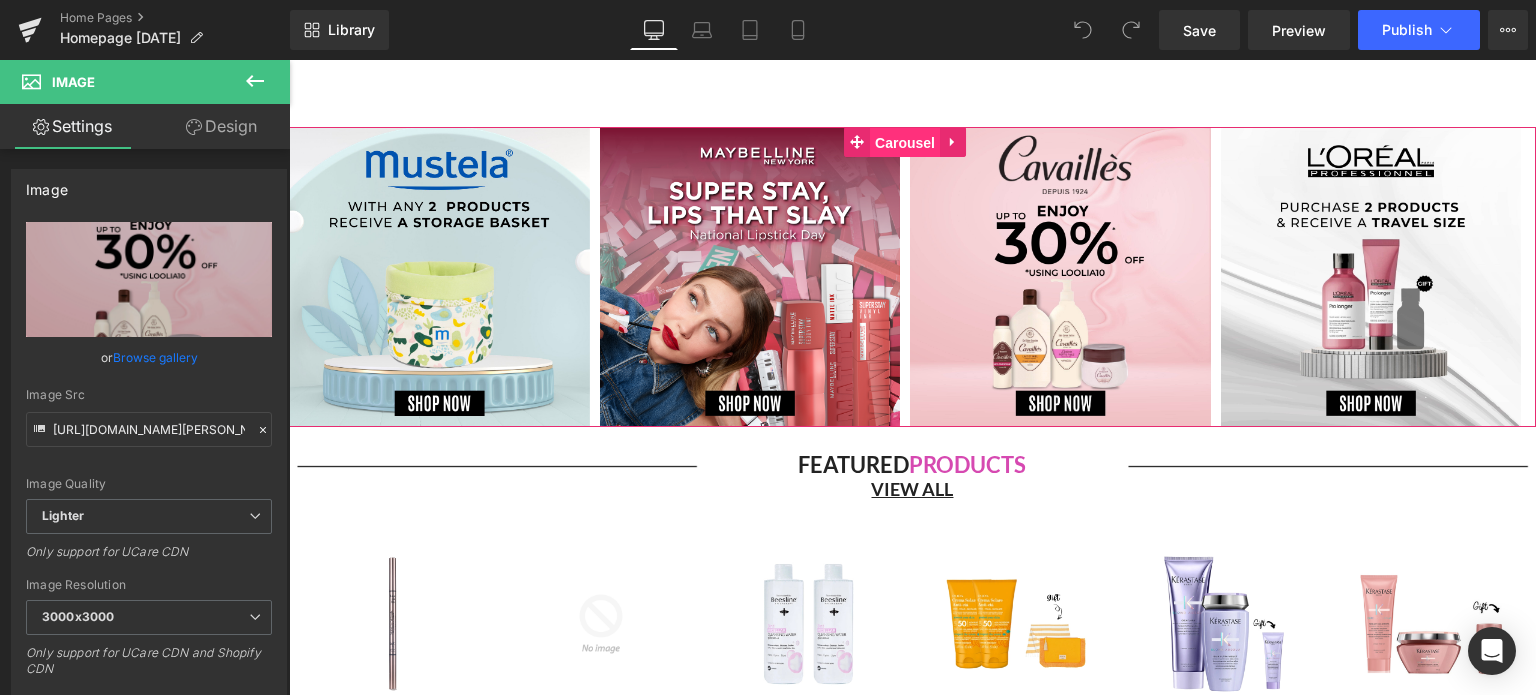click on "Carousel" at bounding box center [905, 143] 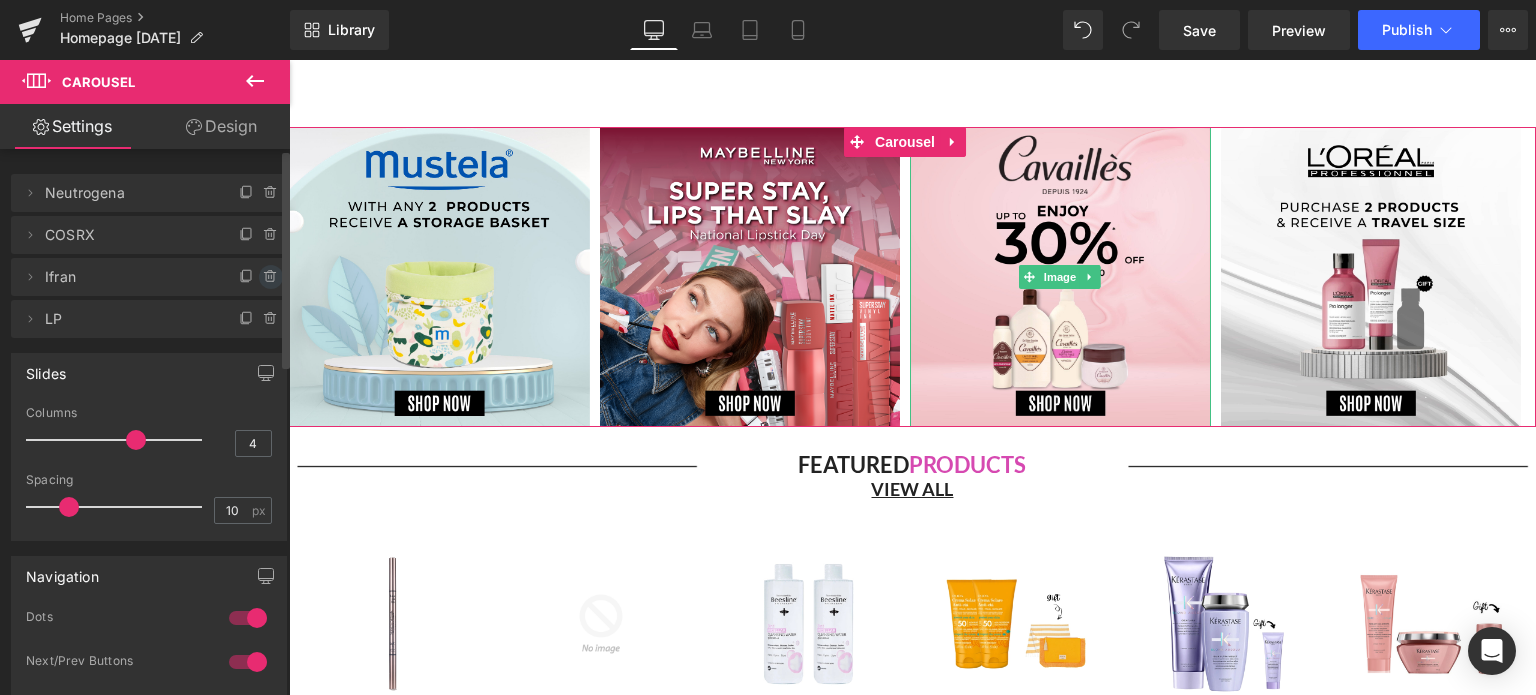 click 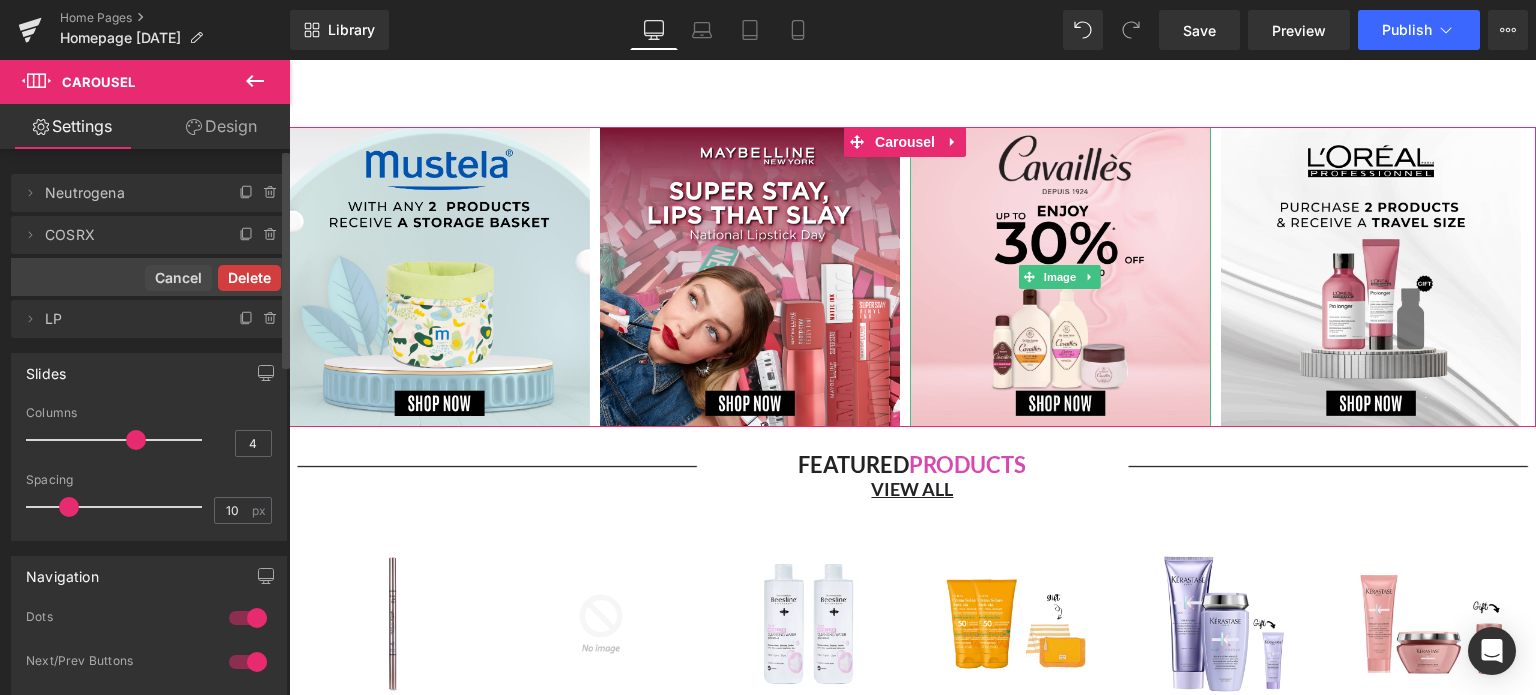 click on "Delete" at bounding box center (249, 278) 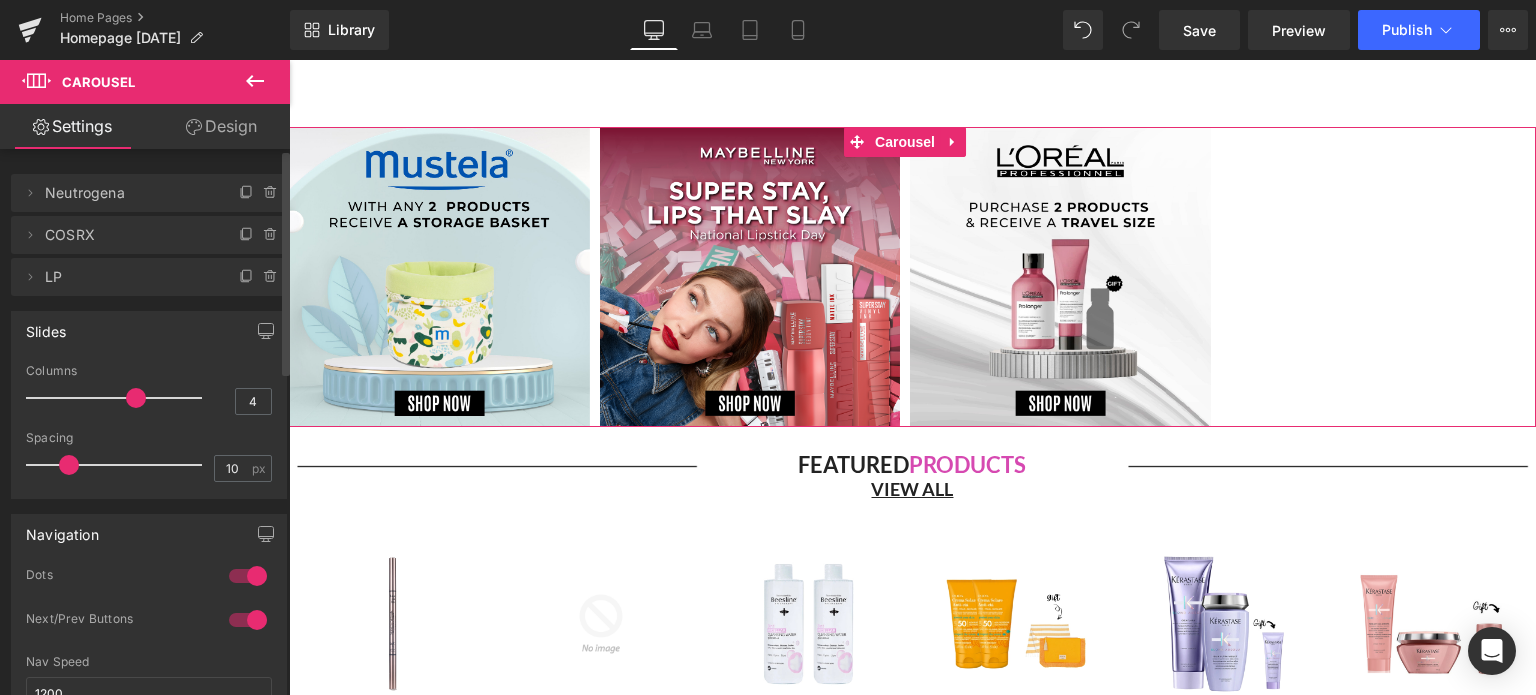click on "Image" at bounding box center [912, 277] 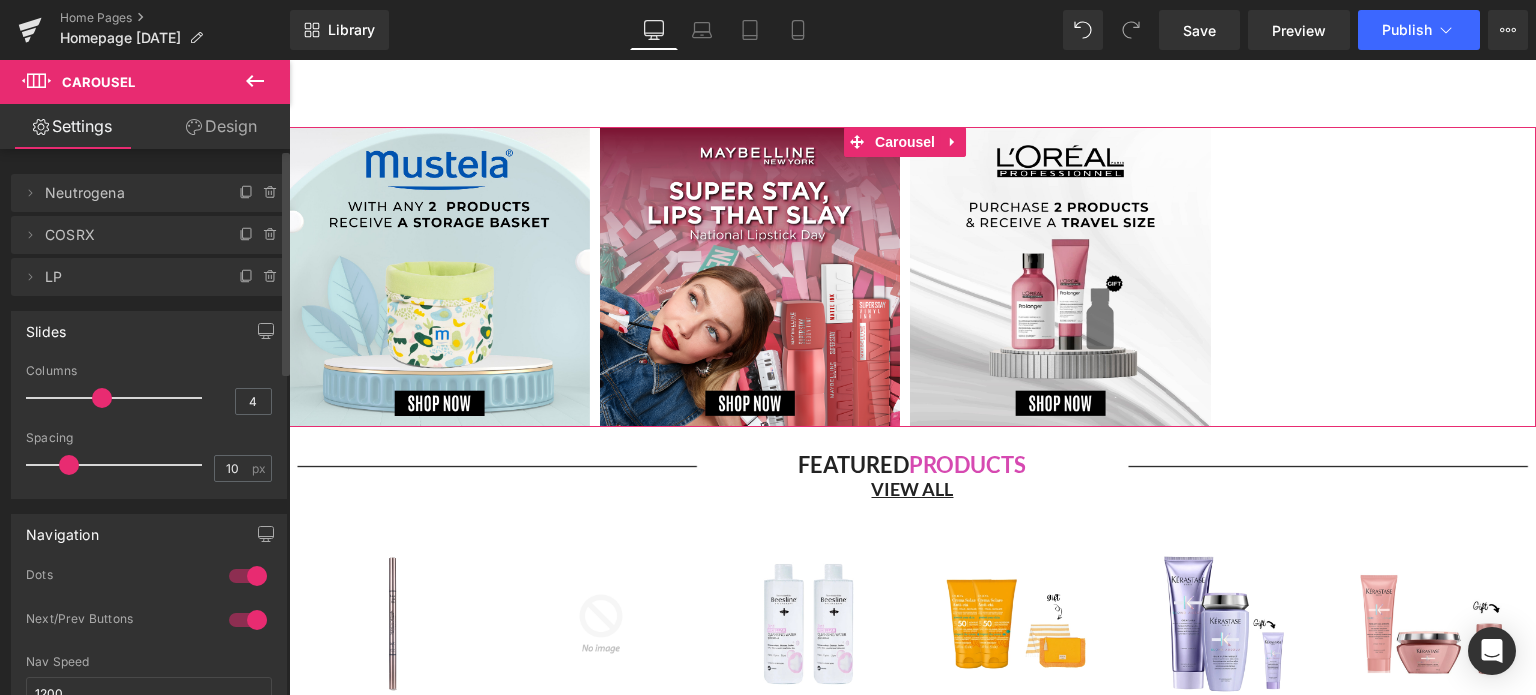 drag, startPoint x: 124, startPoint y: 397, endPoint x: 102, endPoint y: 399, distance: 22.090721 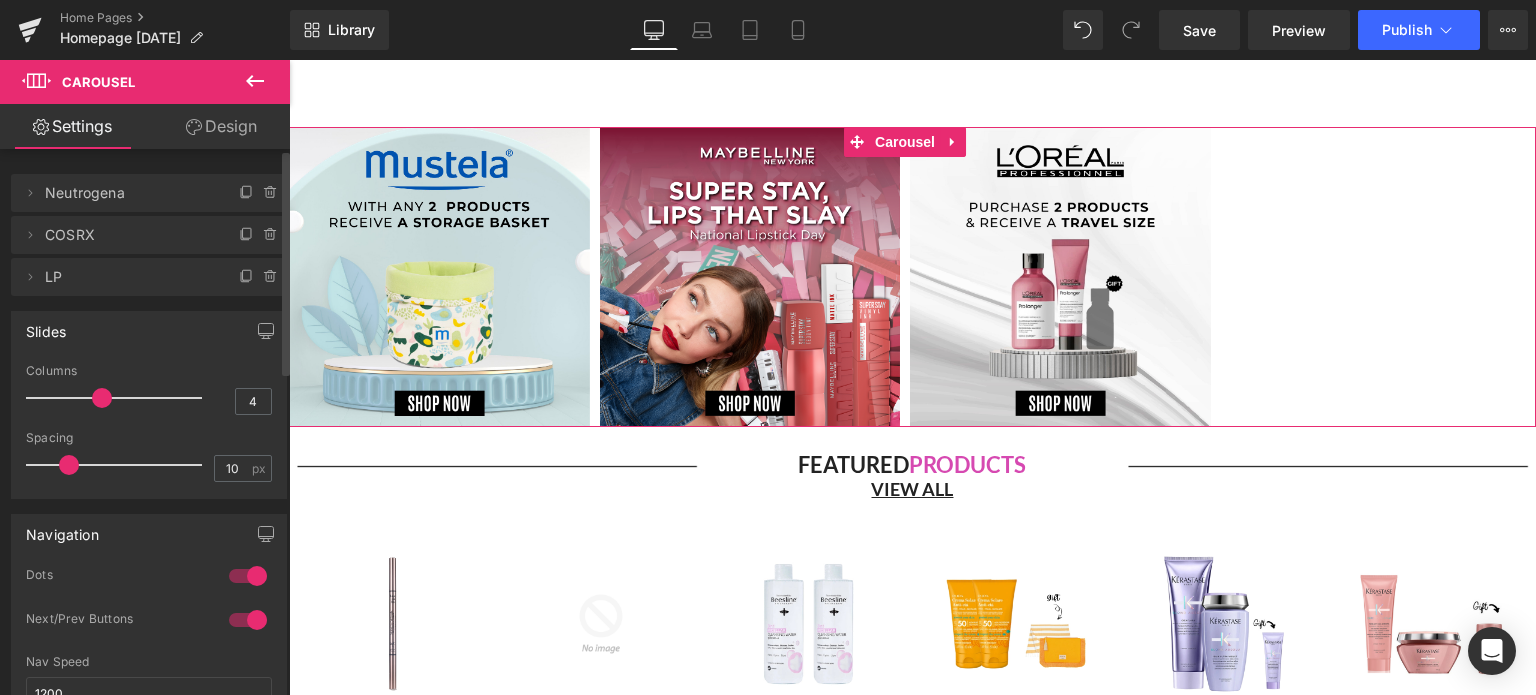click at bounding box center (102, 398) 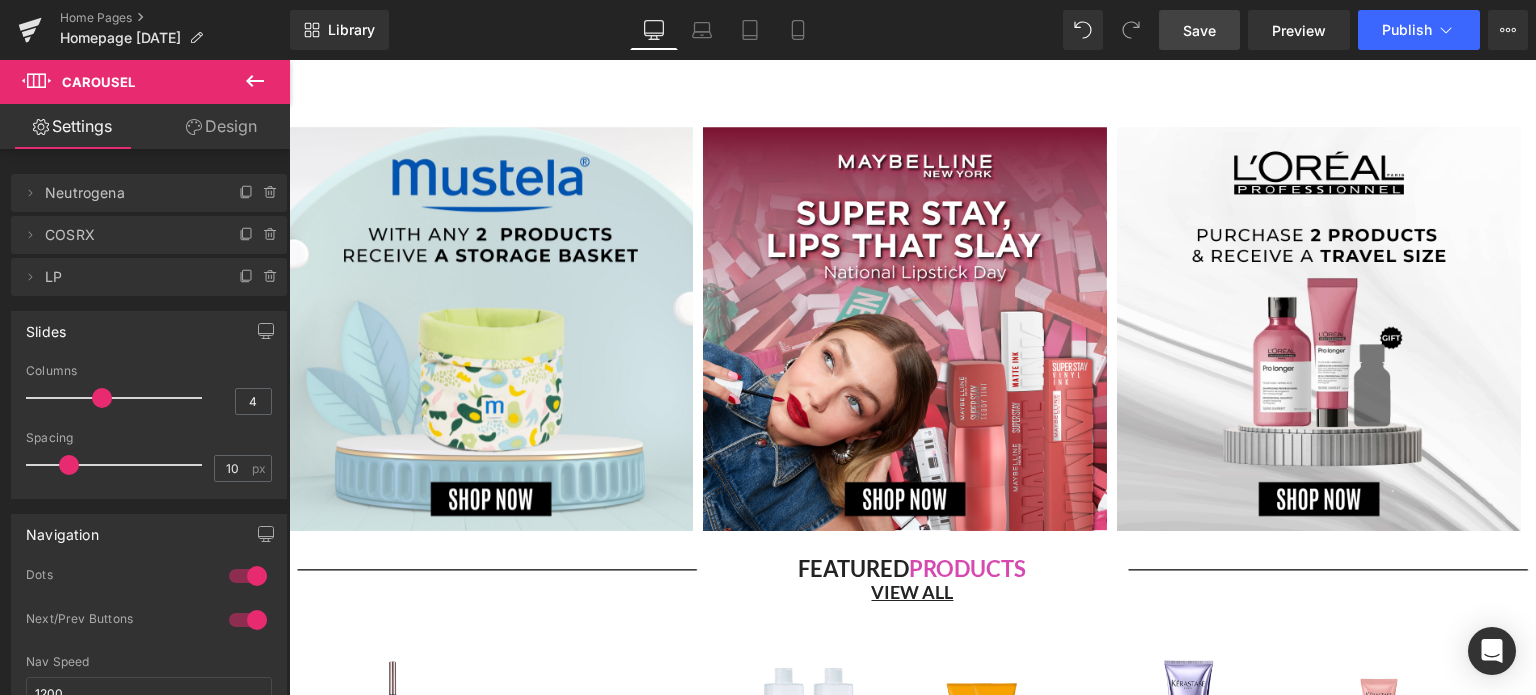 click on "Save" at bounding box center (1199, 30) 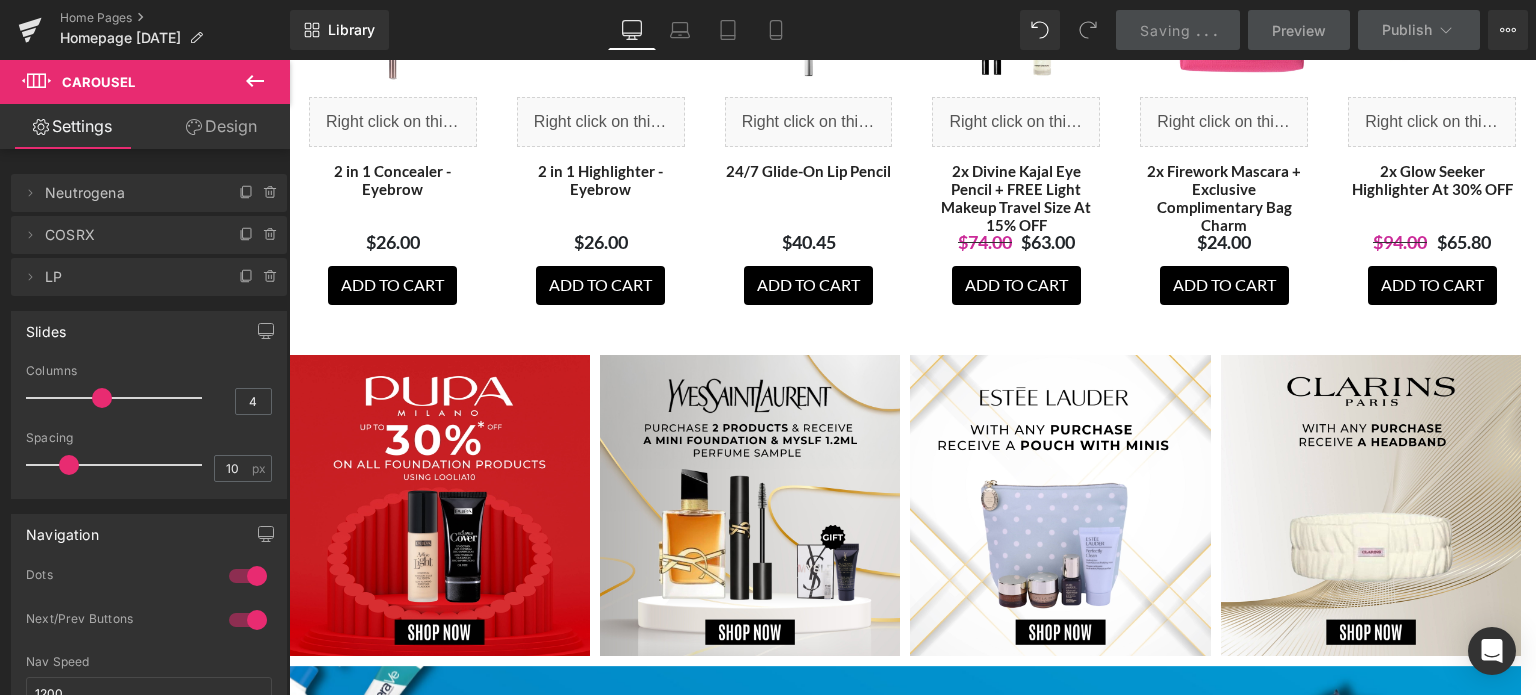 scroll, scrollTop: 2649, scrollLeft: 0, axis: vertical 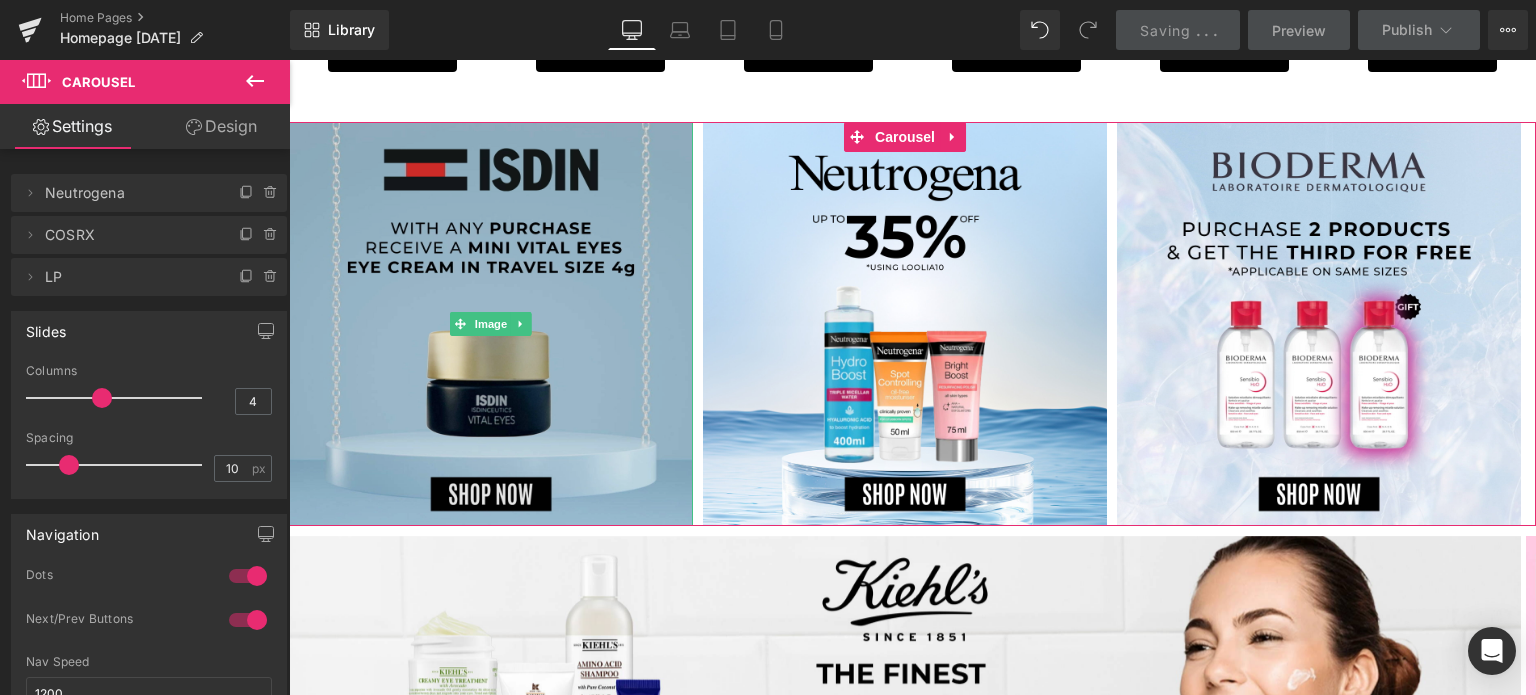 click at bounding box center (491, 324) 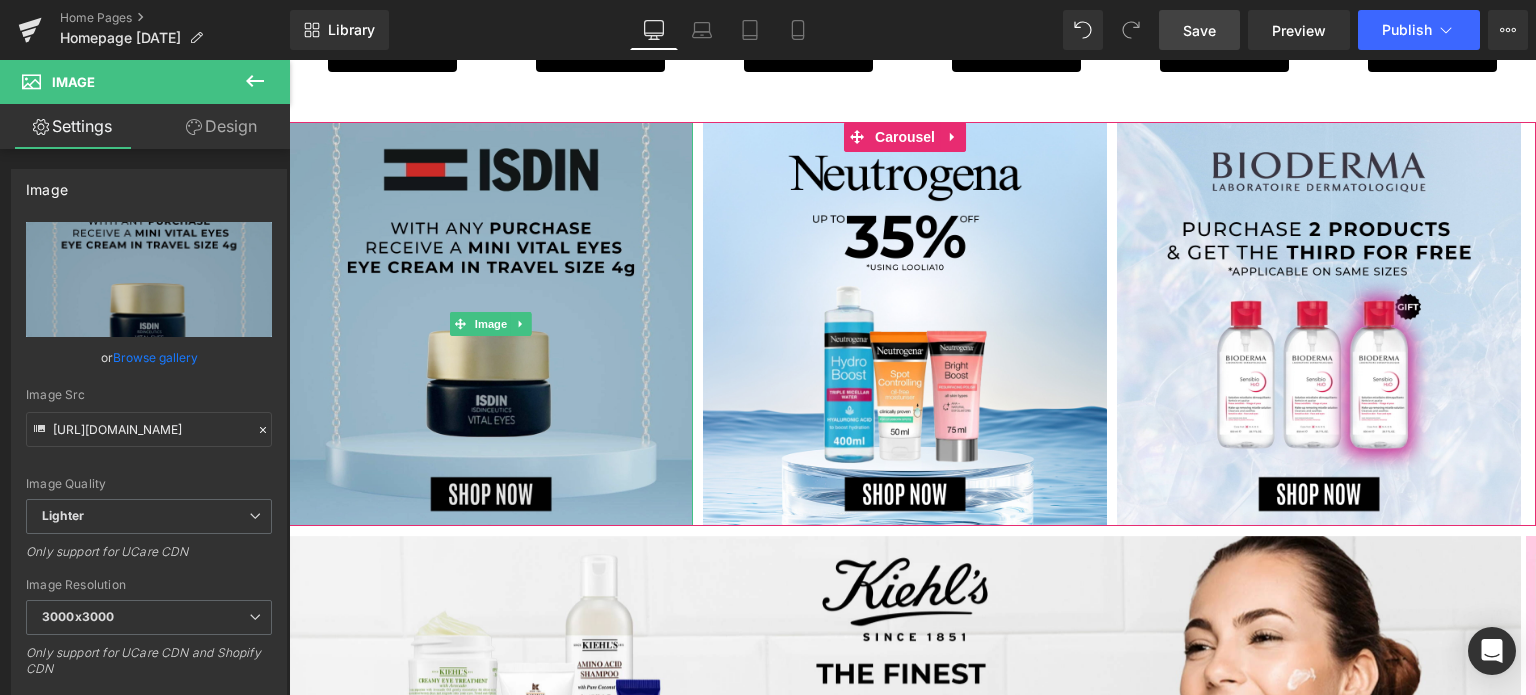 click at bounding box center [491, 324] 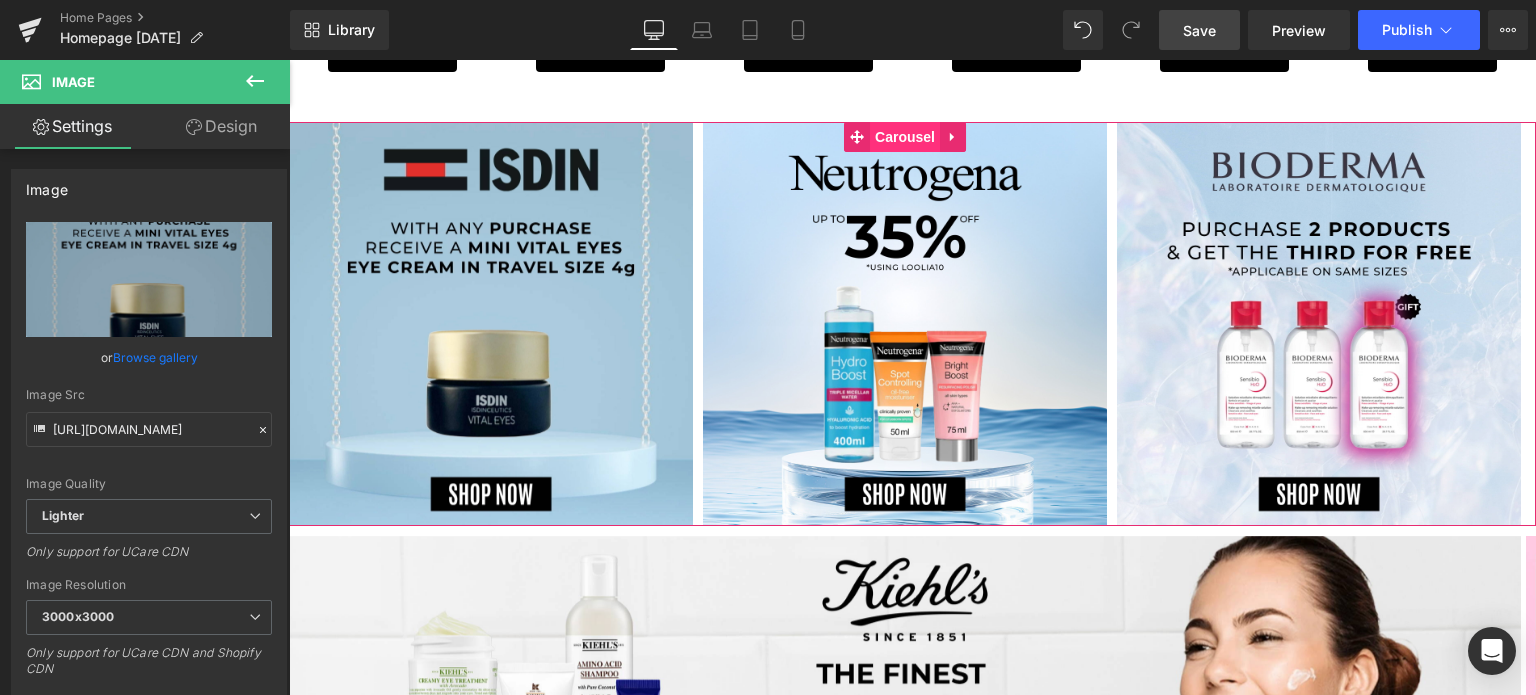 click on "Carousel" at bounding box center (905, 137) 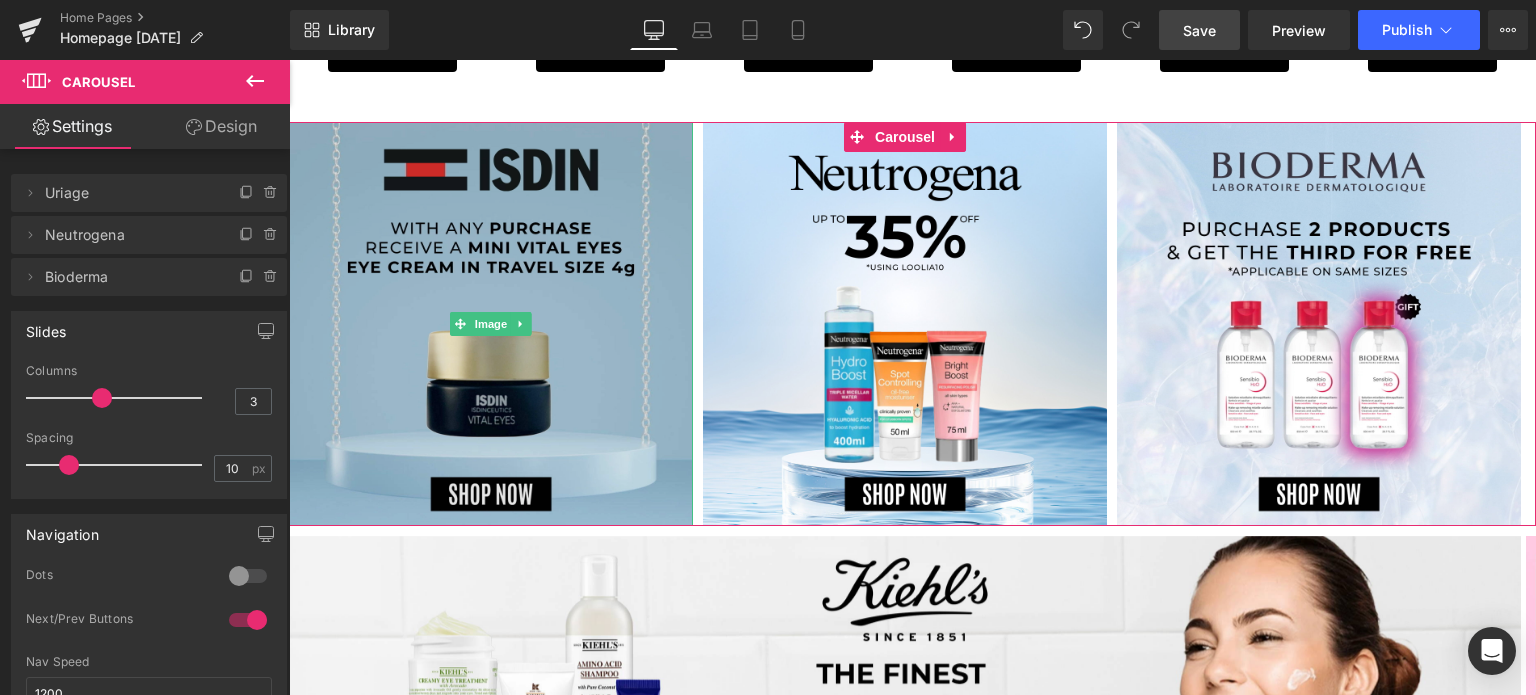 click at bounding box center [491, 324] 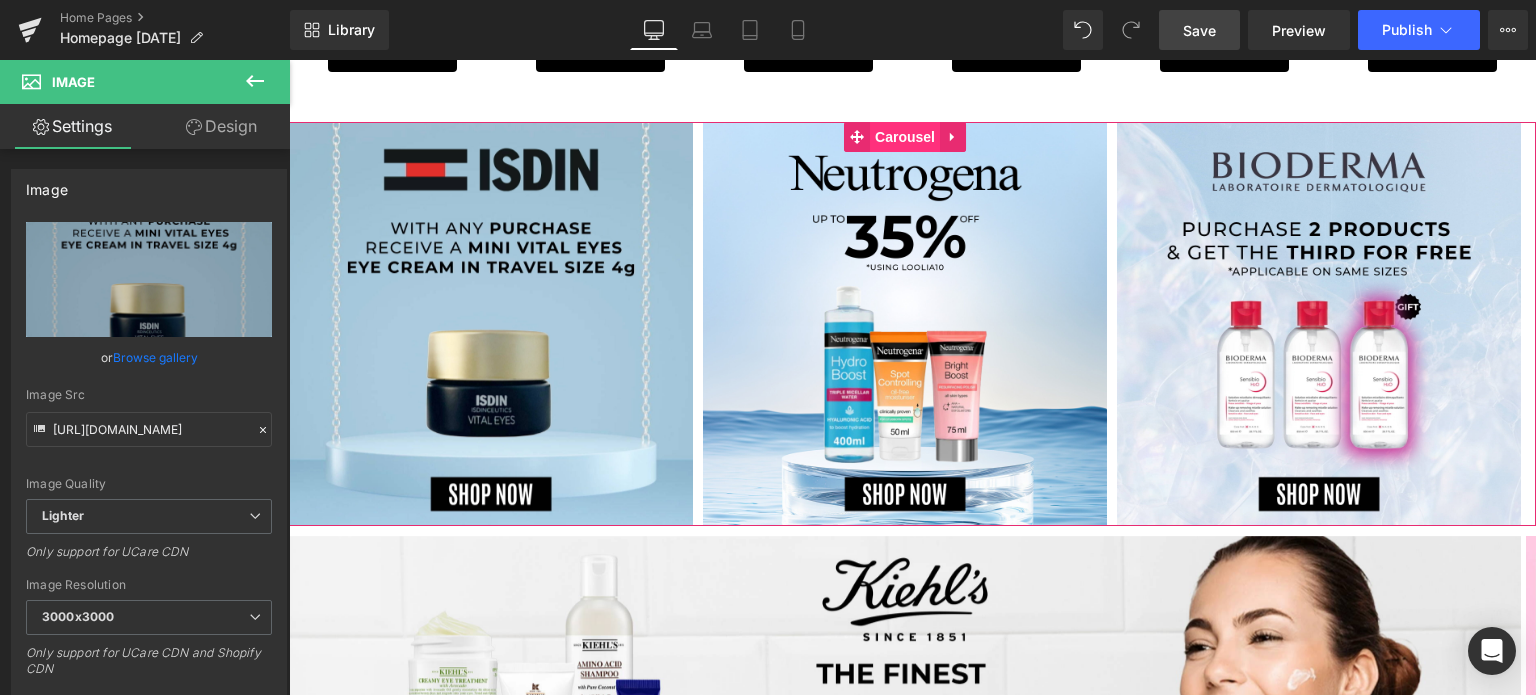 click on "Carousel" at bounding box center (905, 137) 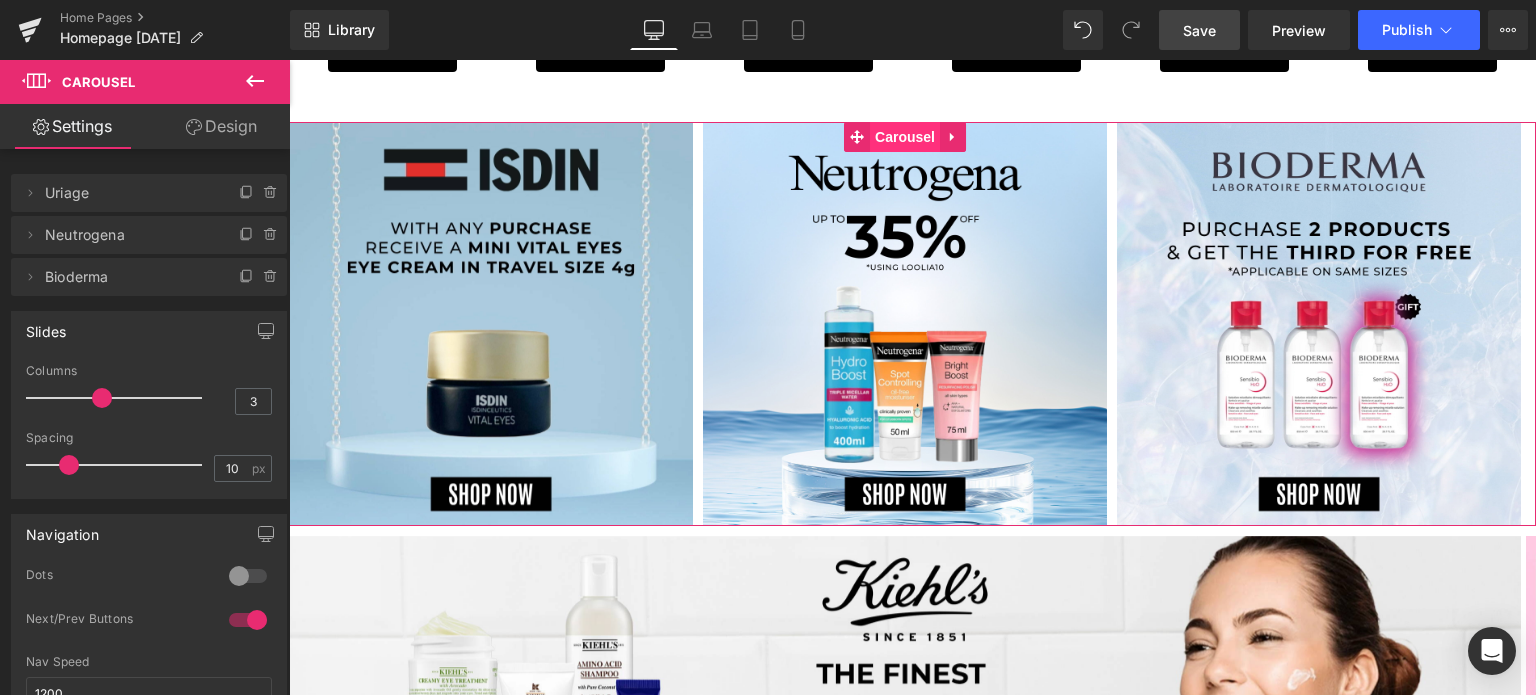 click on "Carousel" at bounding box center (905, 137) 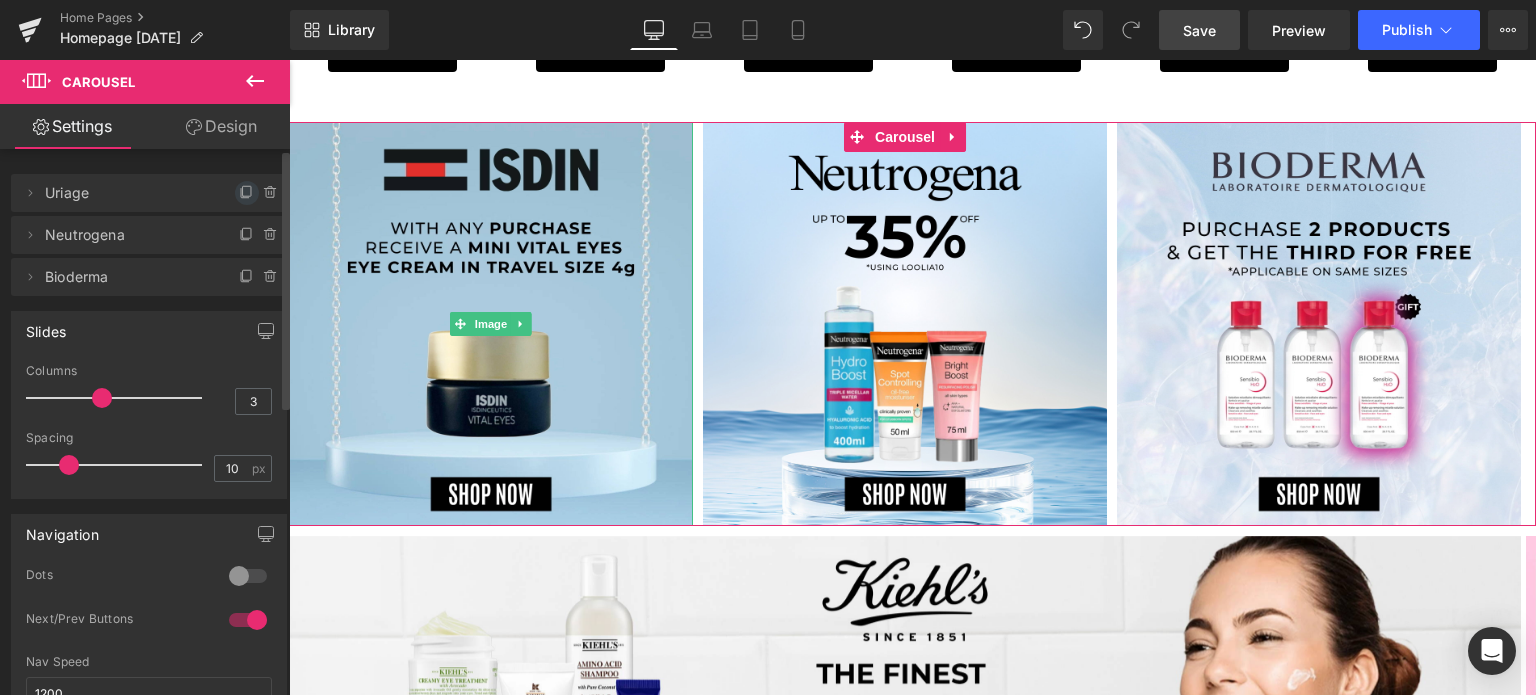 click 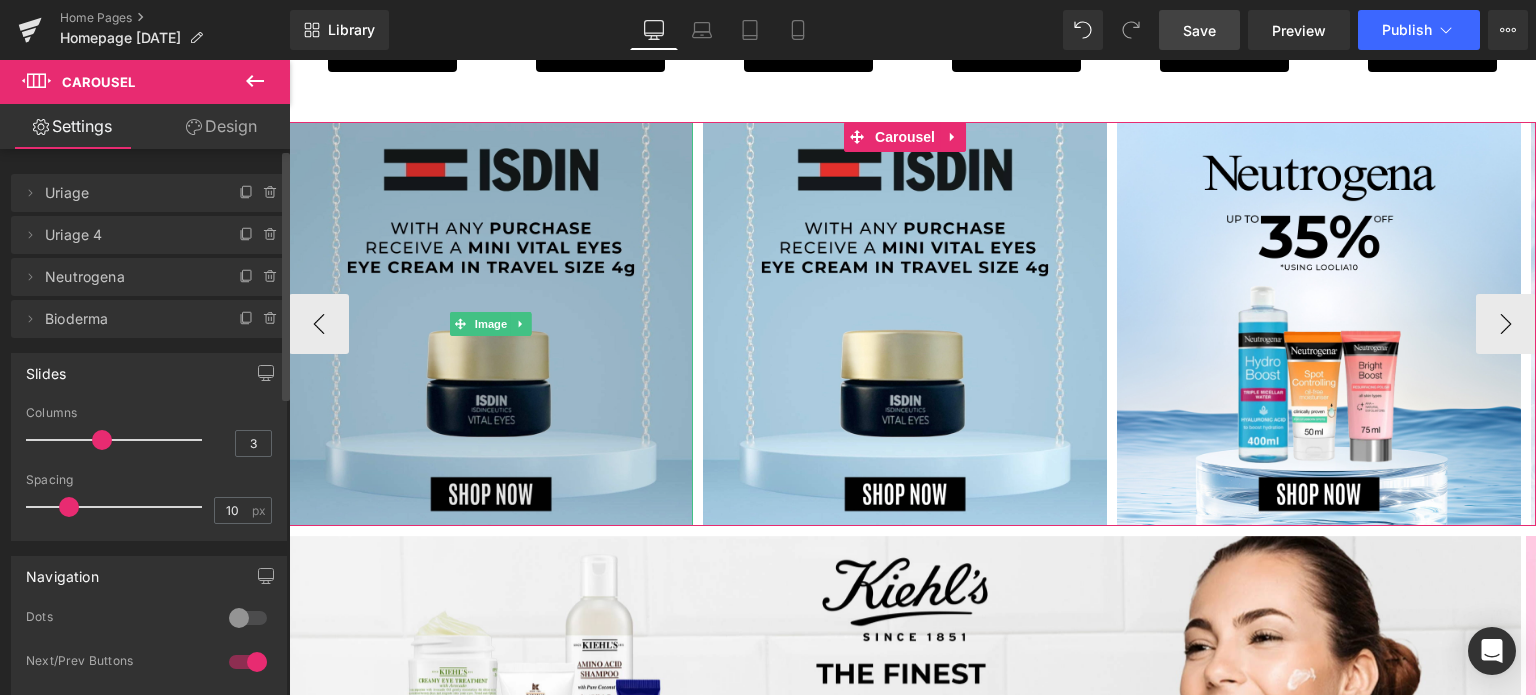 click at bounding box center (491, 324) 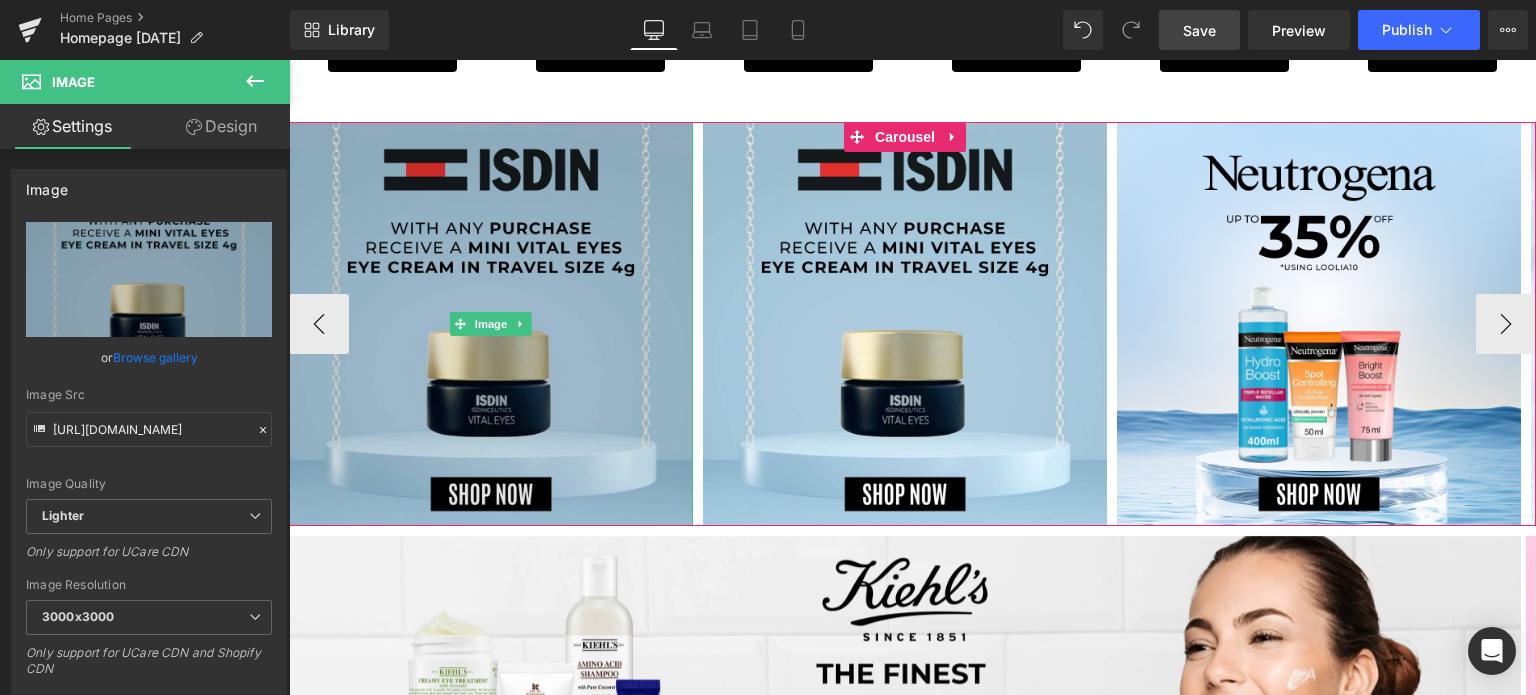 click at bounding box center [491, 324] 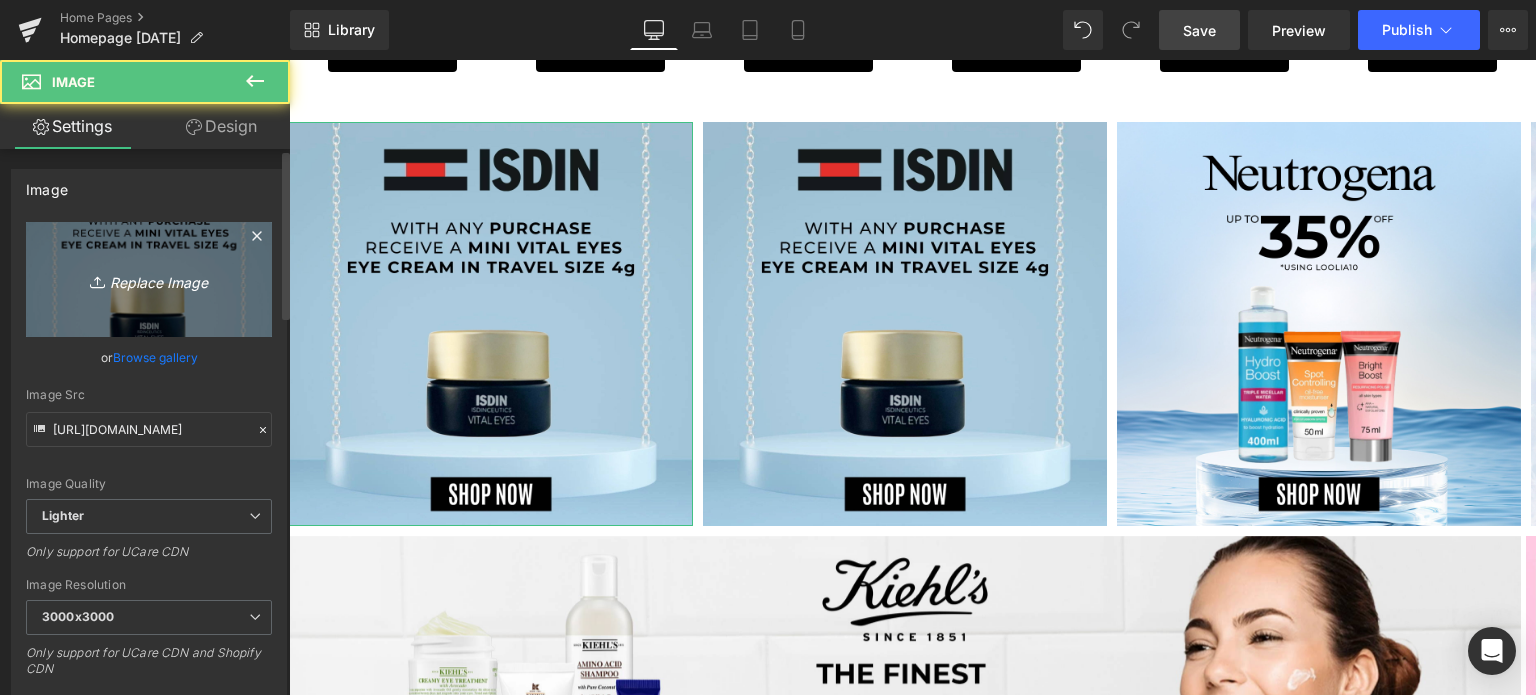 click on "Replace Image" at bounding box center [149, 279] 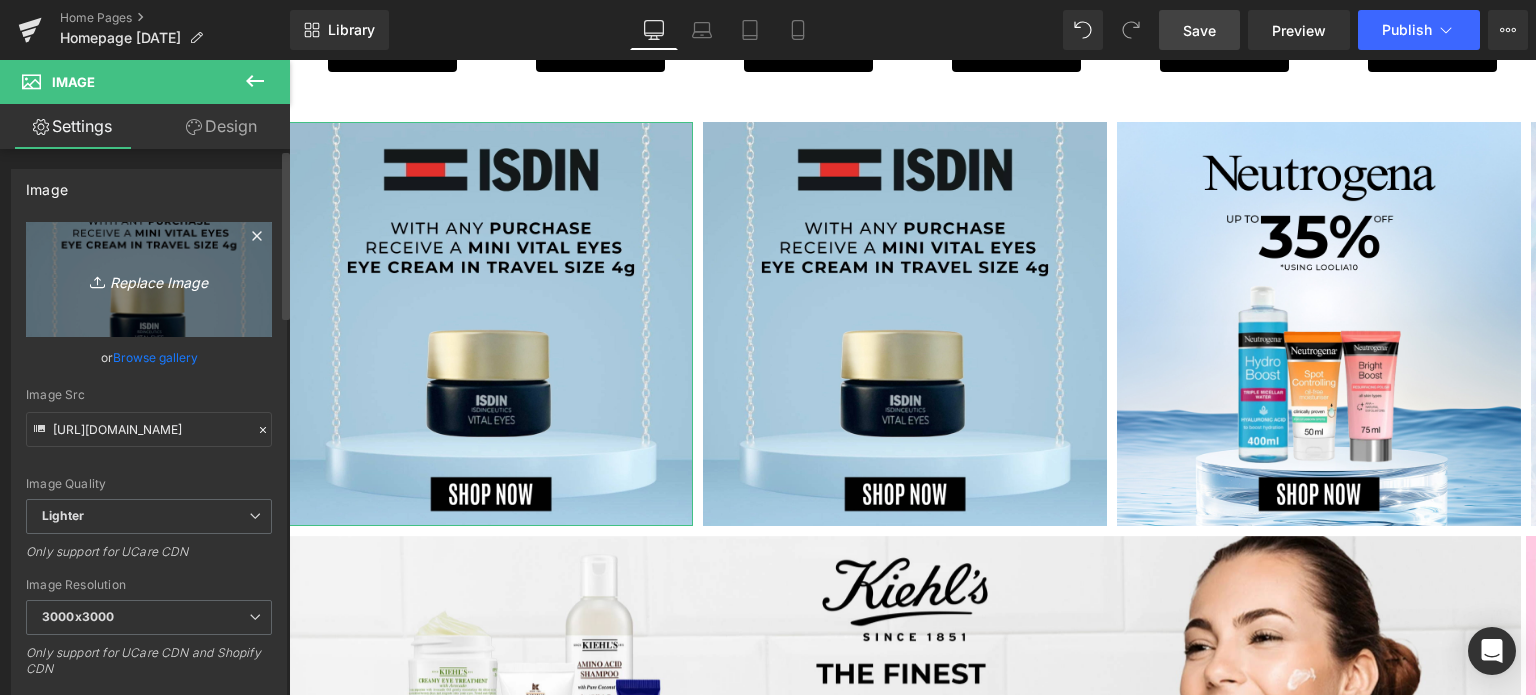 type on "C:\fakepath\[PERSON_NAME] mini banner-01.jpg" 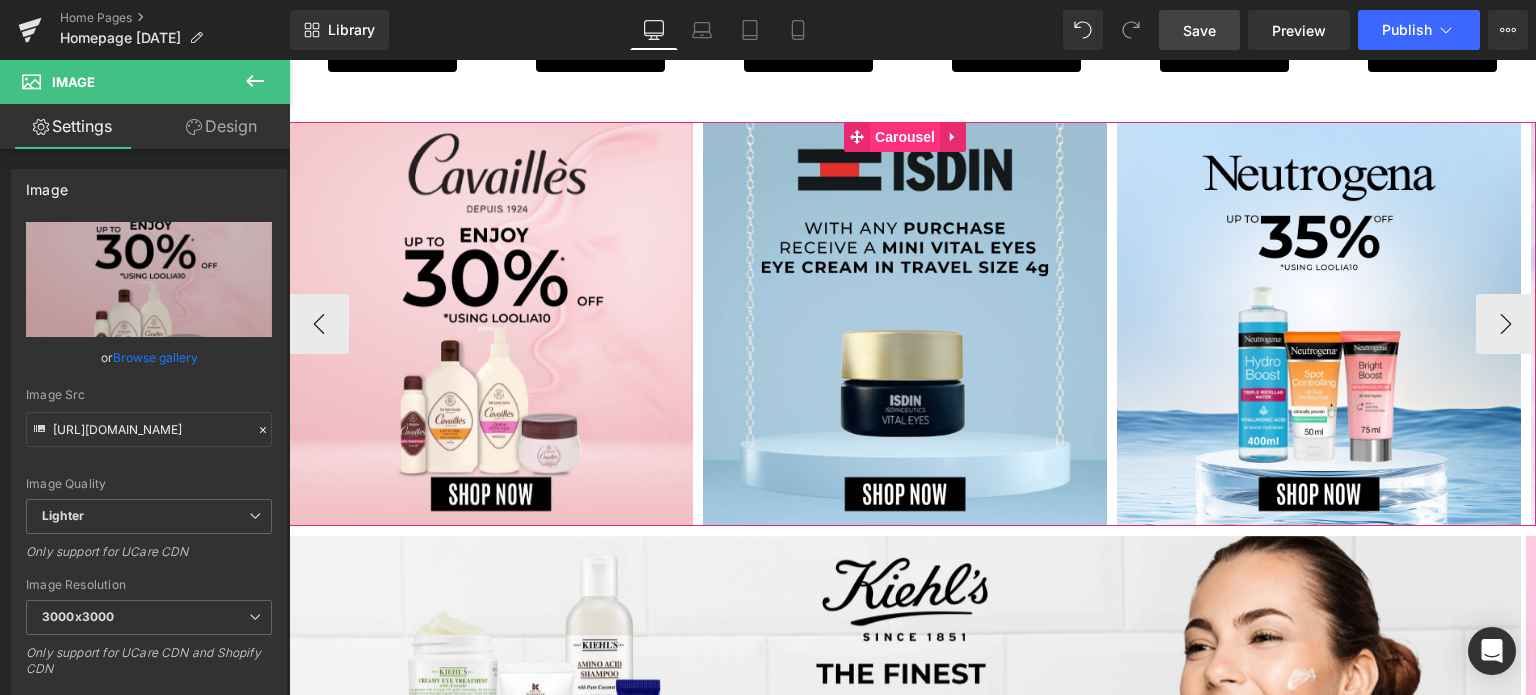 click on "Carousel" at bounding box center (905, 137) 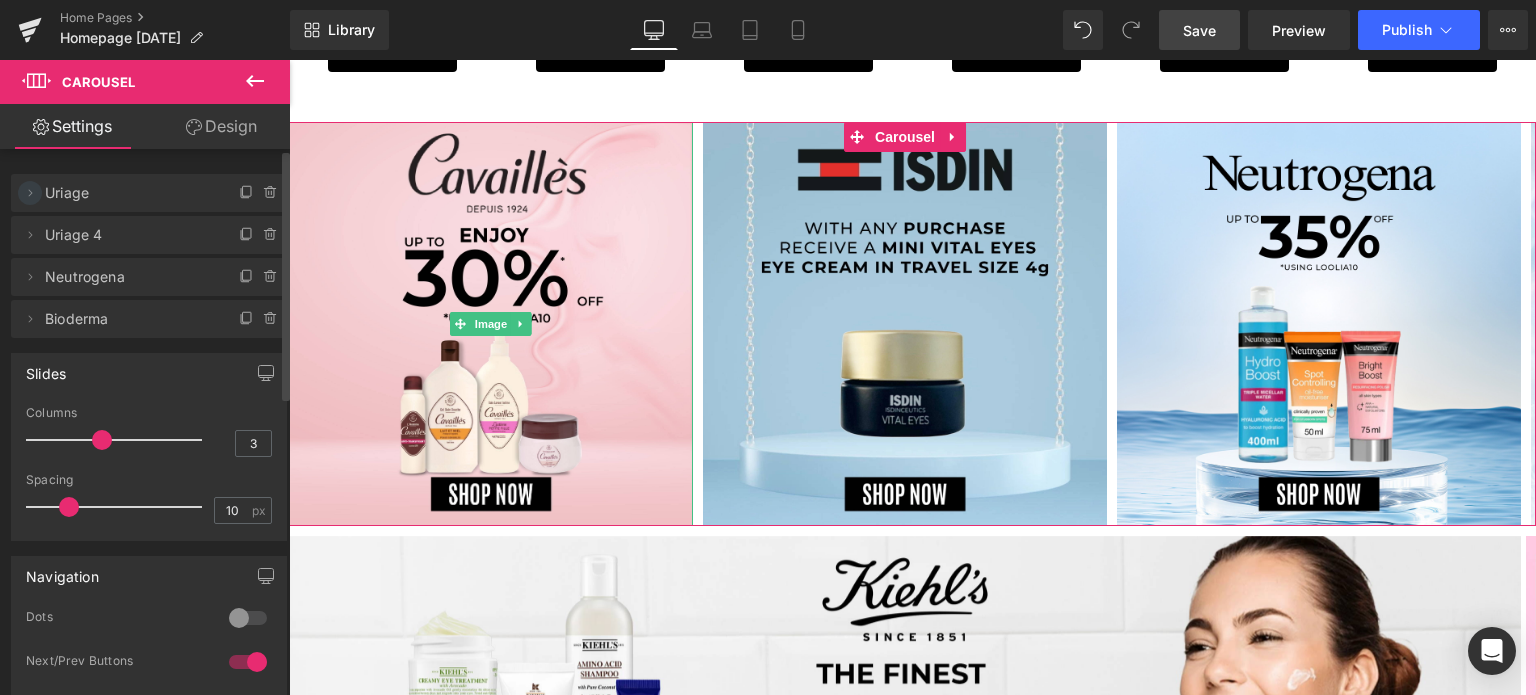 click 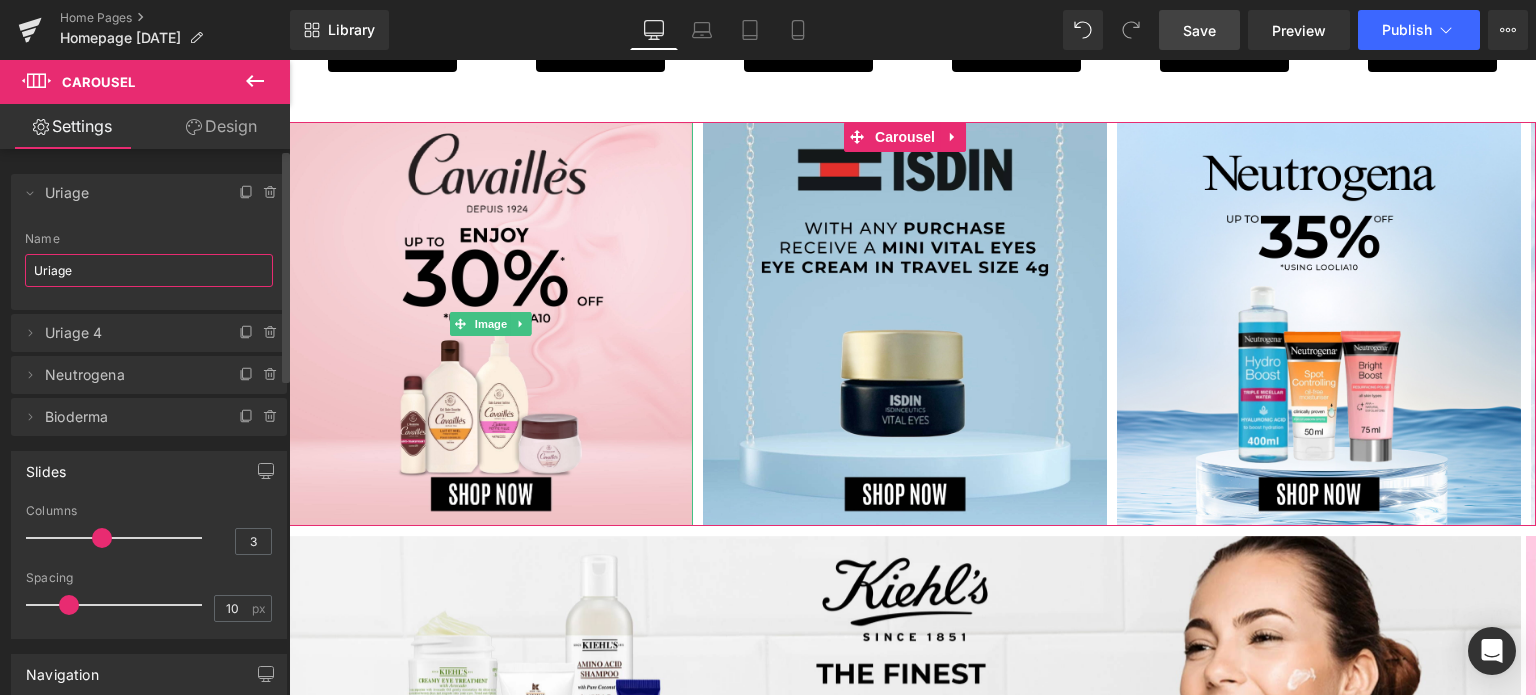 drag, startPoint x: 89, startPoint y: 267, endPoint x: 24, endPoint y: 275, distance: 65.490456 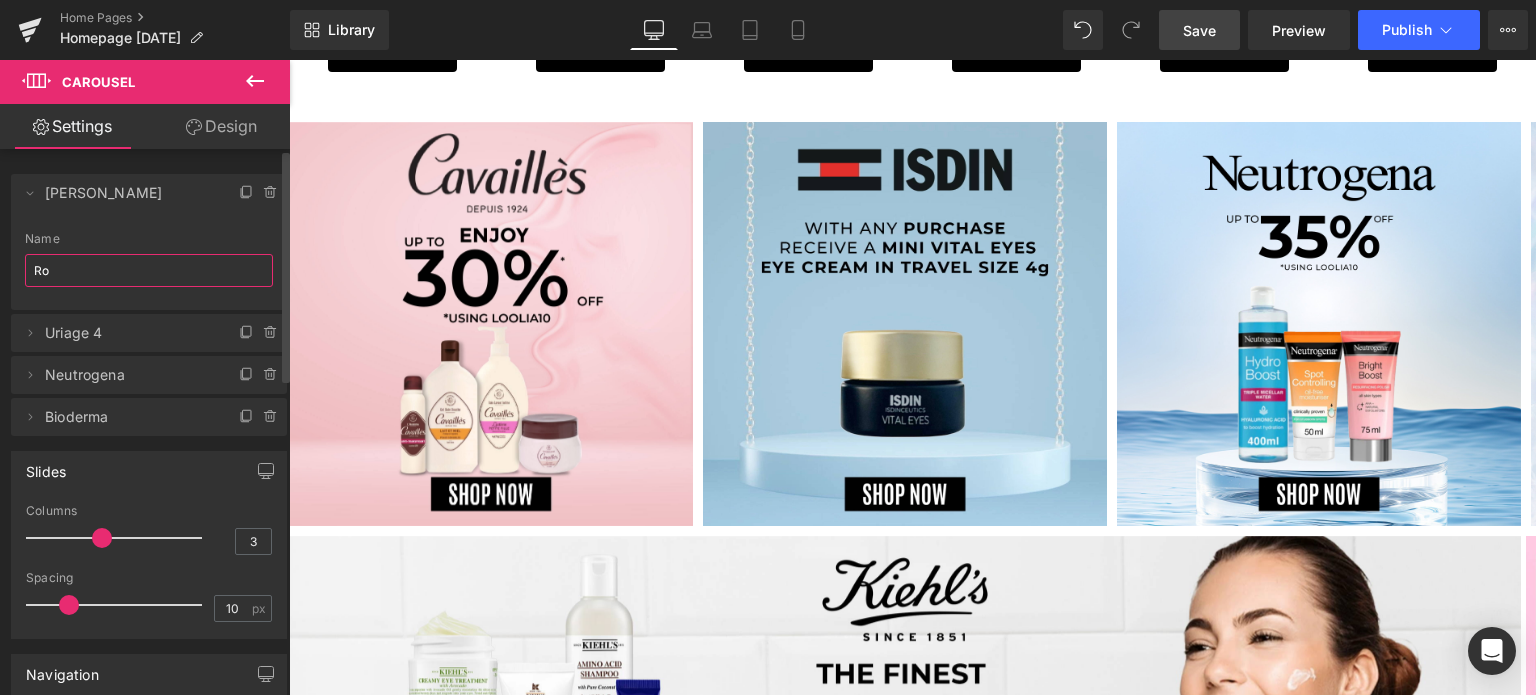 type on "R" 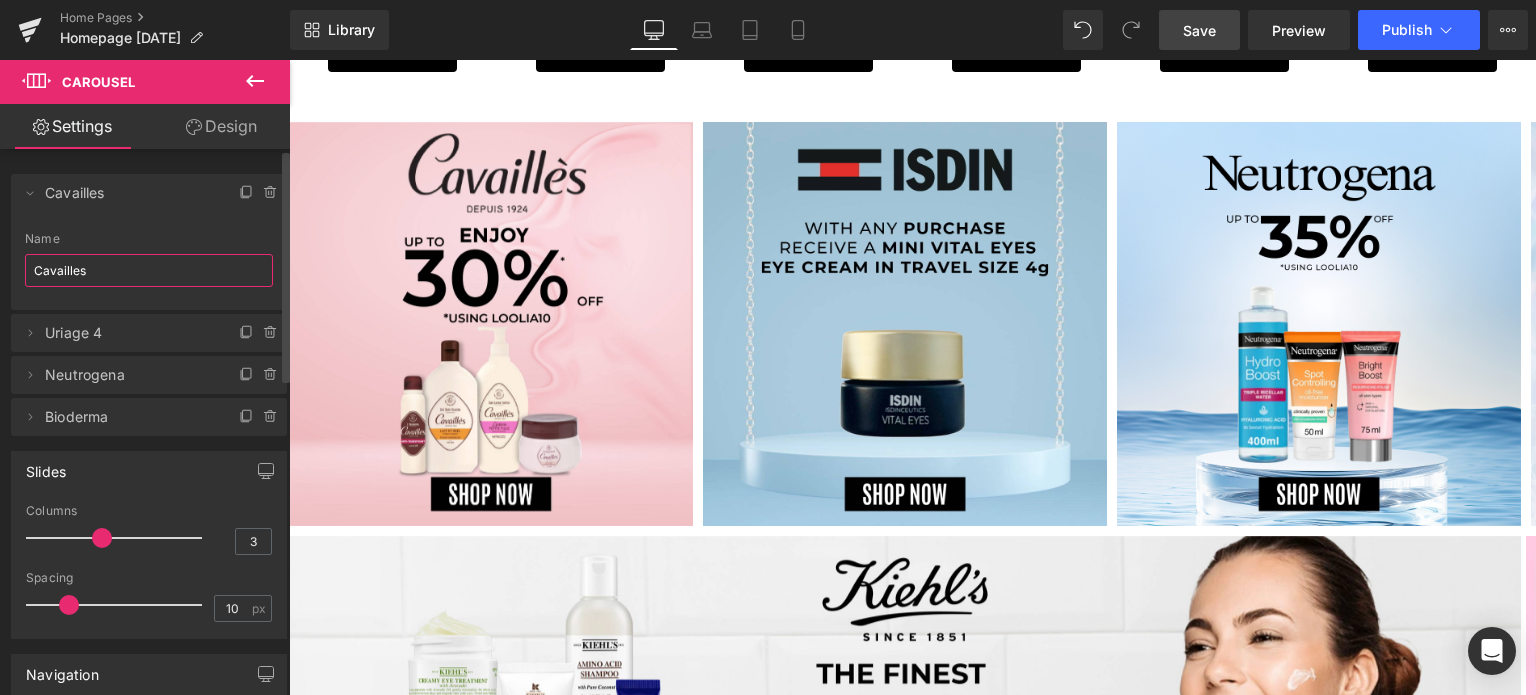type on "Cavailles" 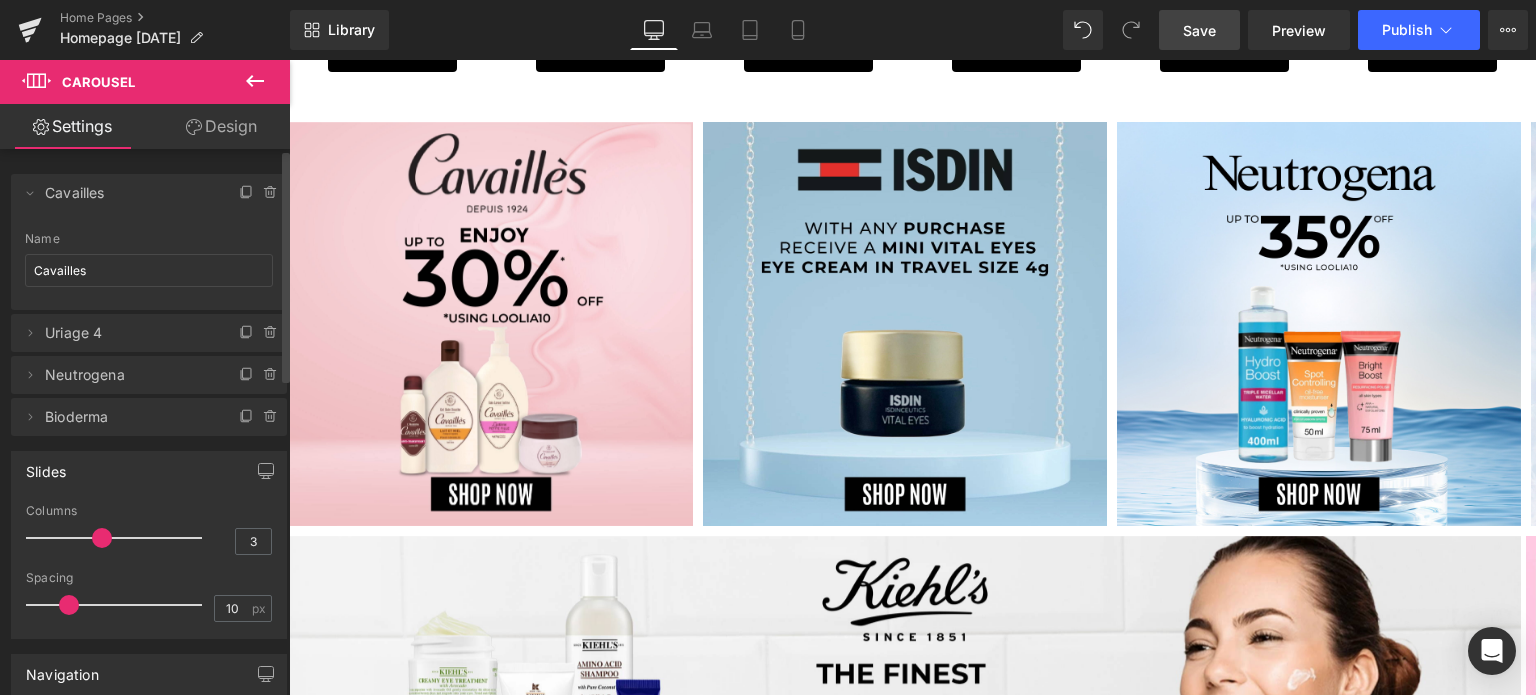 click on "Delete Cancel             Cavailles       Uriage Name [GEOGRAPHIC_DATA]" at bounding box center (149, 242) 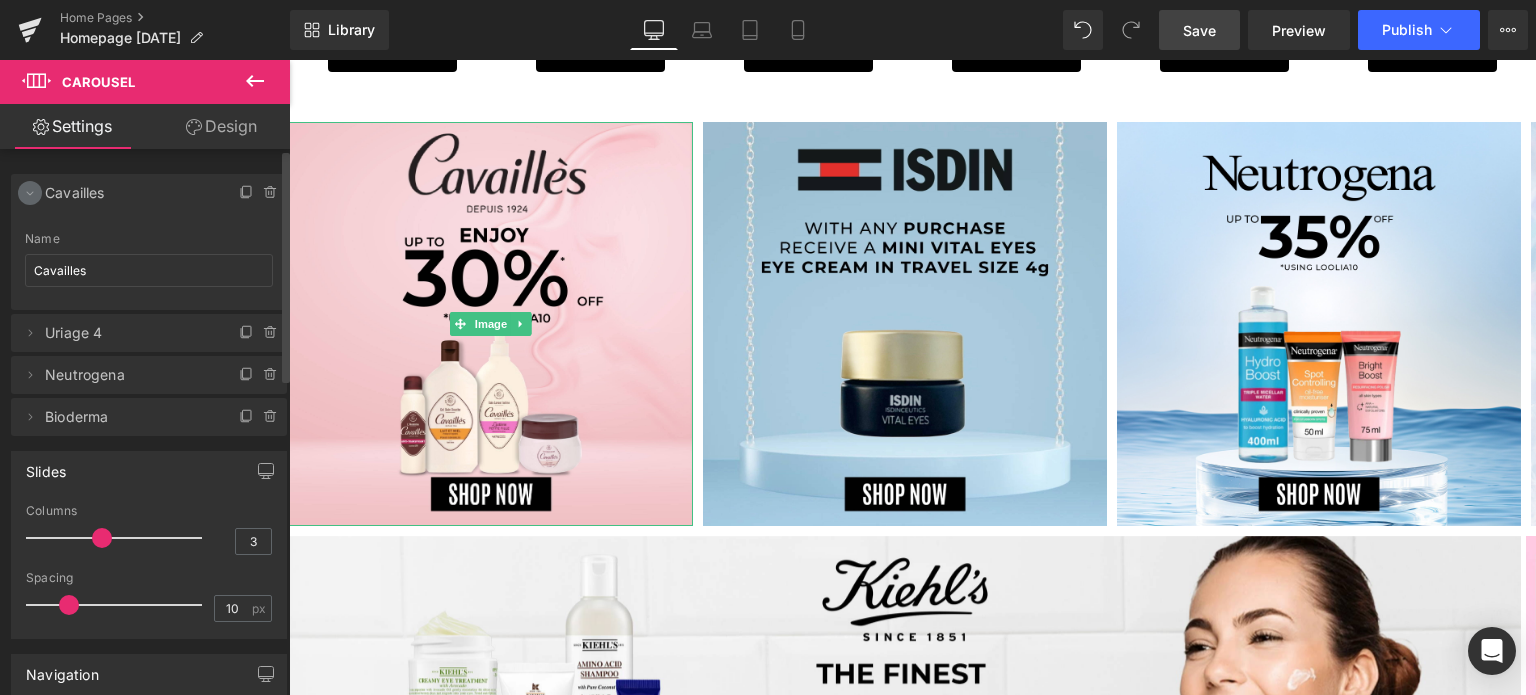 click 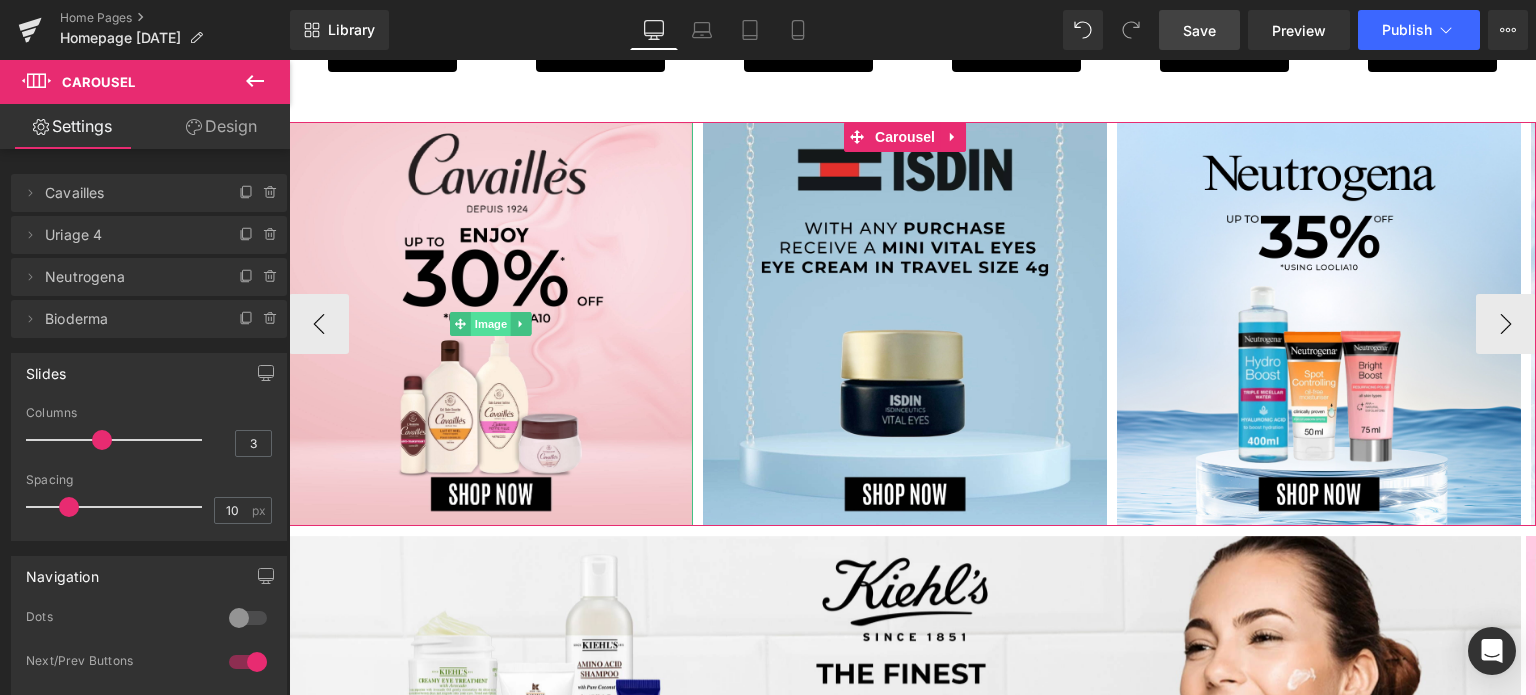 click on "Image" at bounding box center [491, 324] 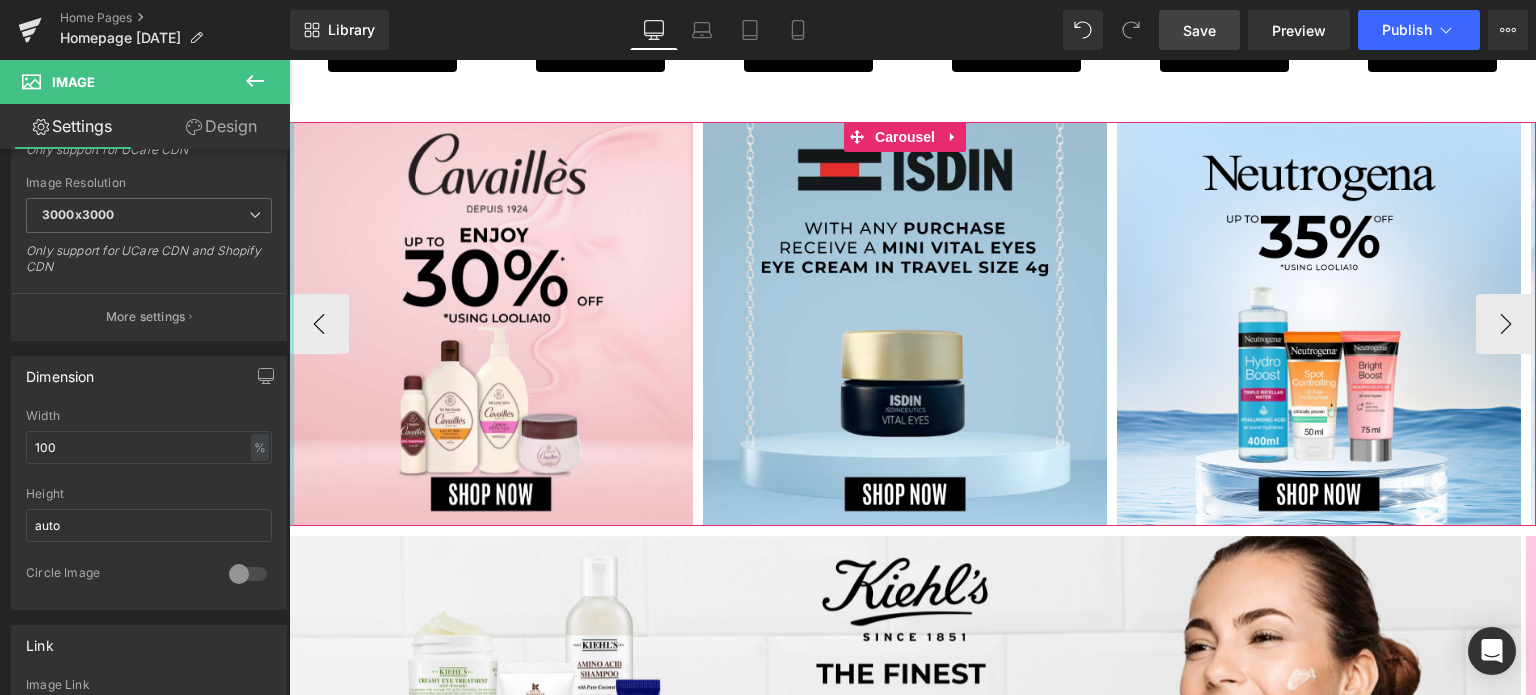 scroll, scrollTop: 748, scrollLeft: 0, axis: vertical 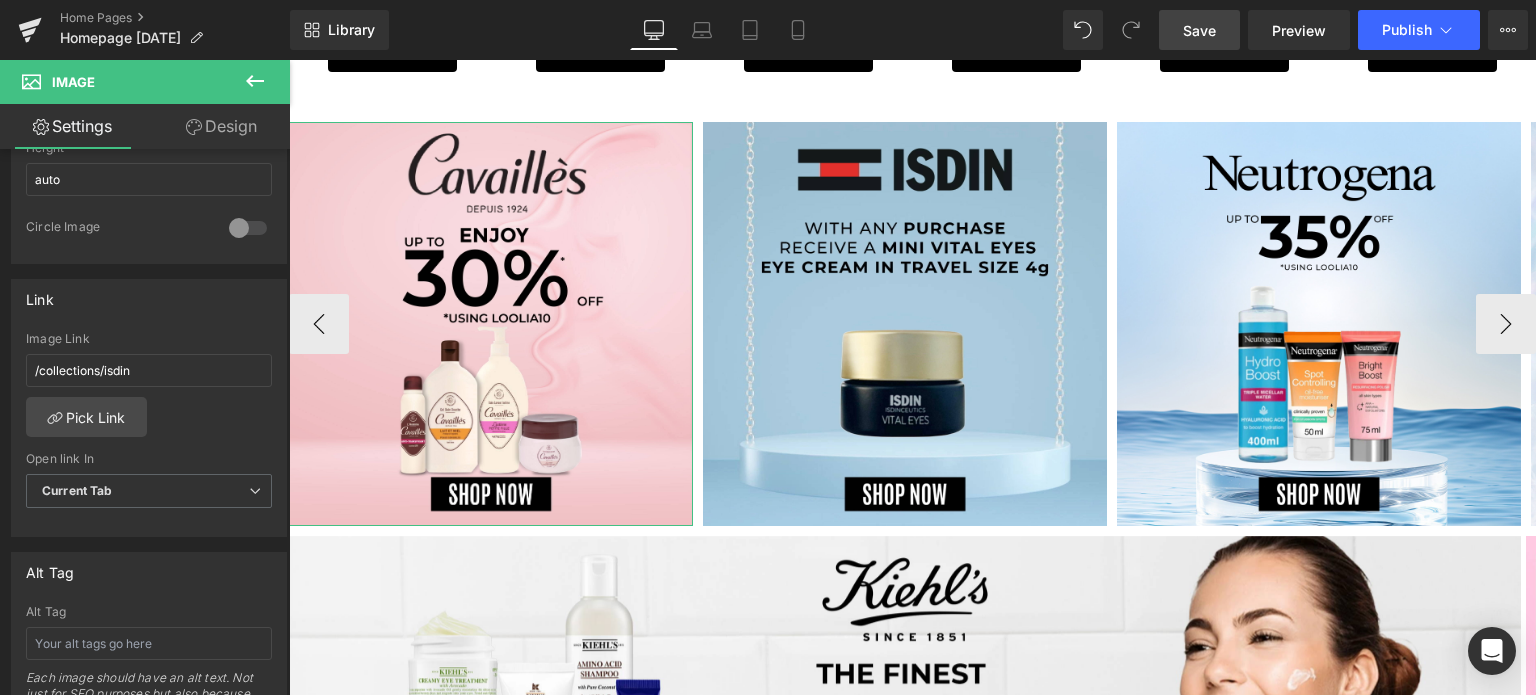 click at bounding box center [286, 468] 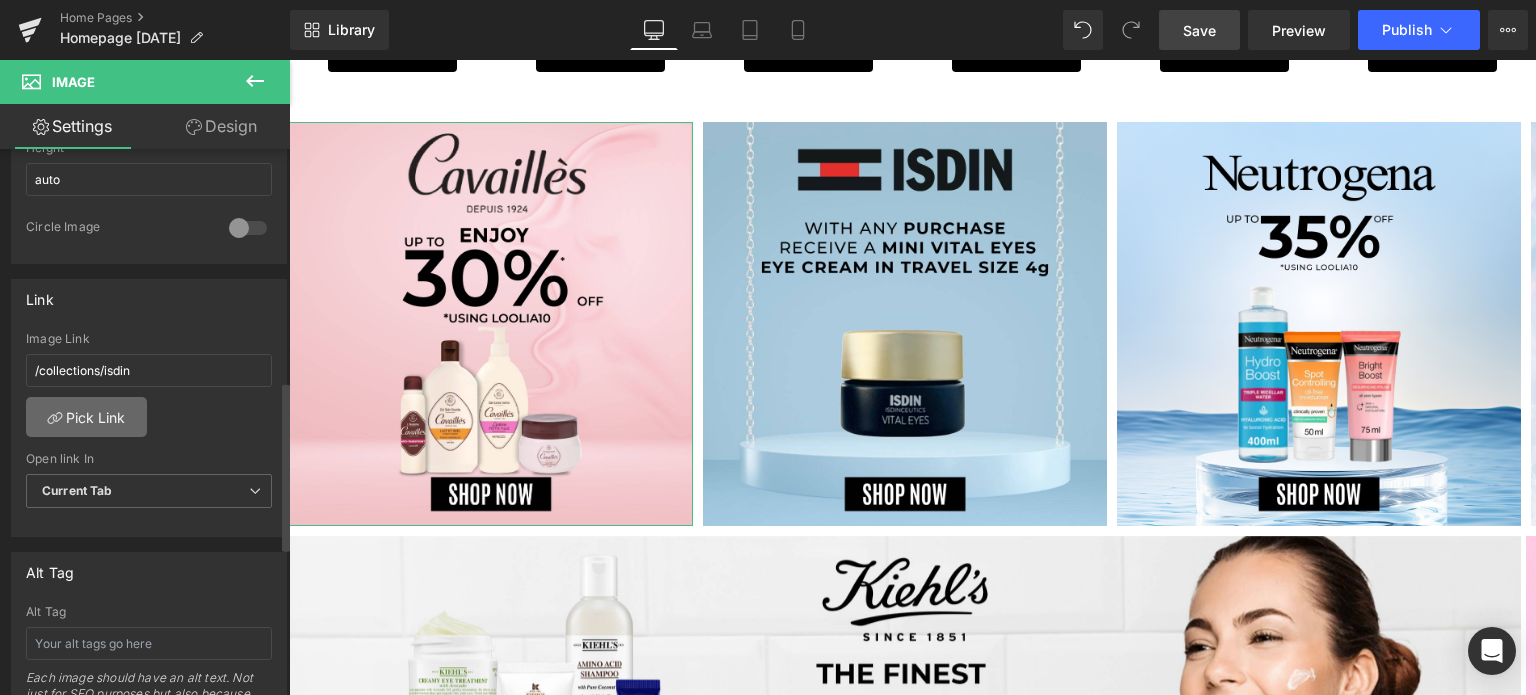 click on "Pick Link" at bounding box center (86, 417) 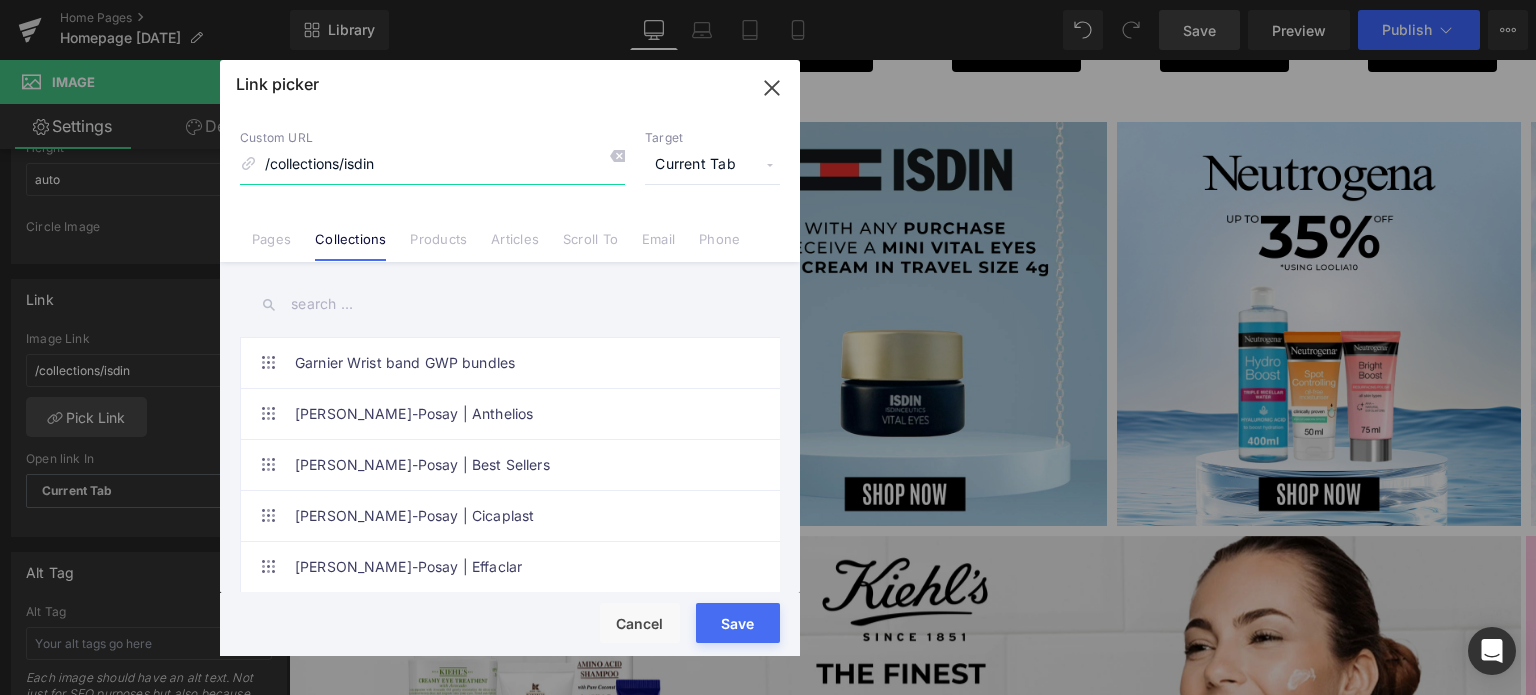 drag, startPoint x: 388, startPoint y: 163, endPoint x: 259, endPoint y: 163, distance: 129 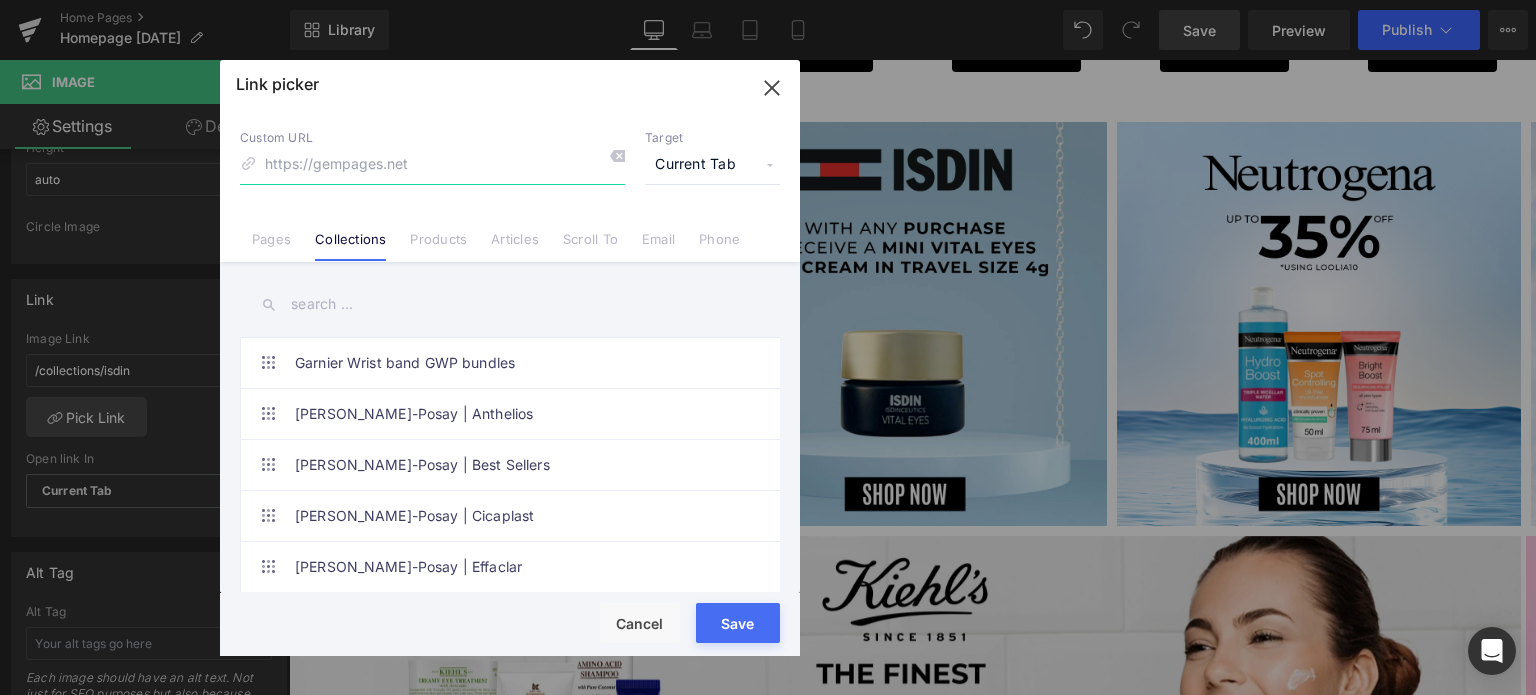 type 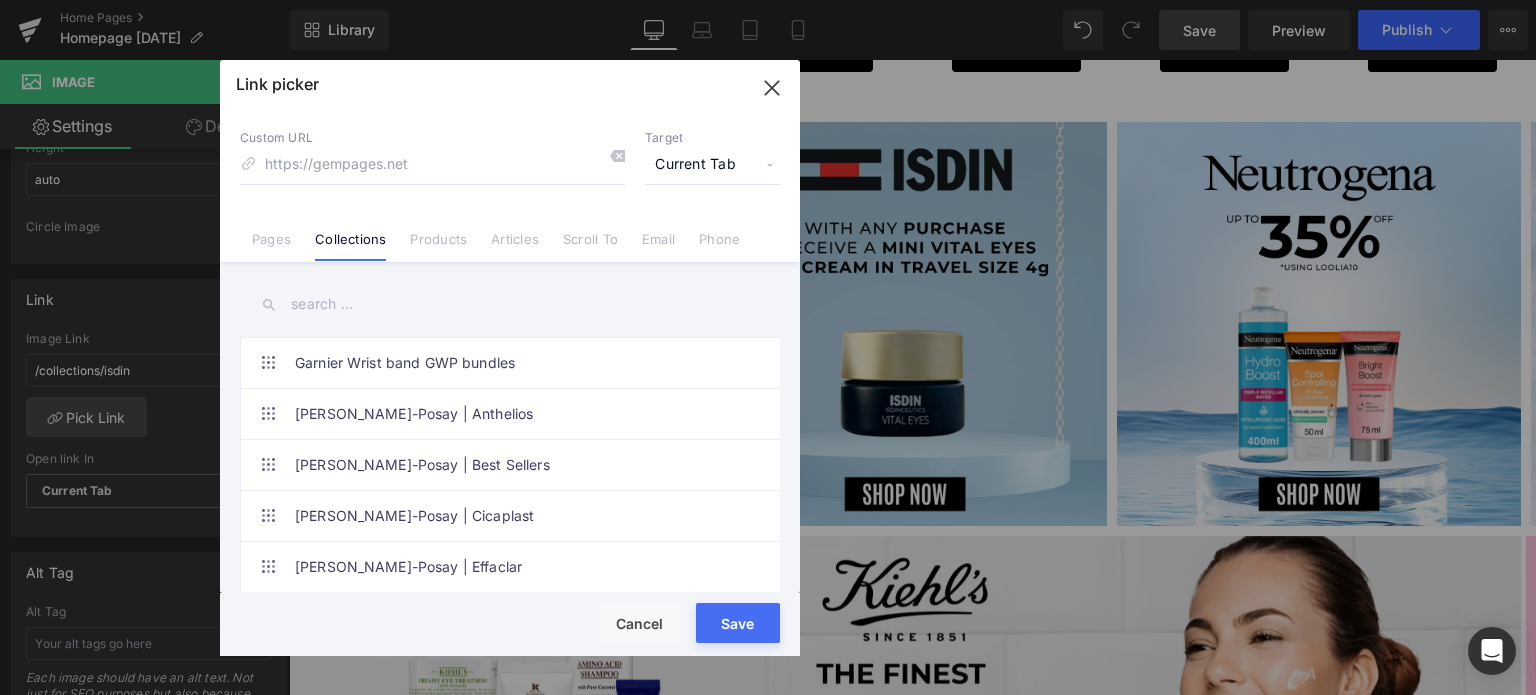 click at bounding box center [510, 304] 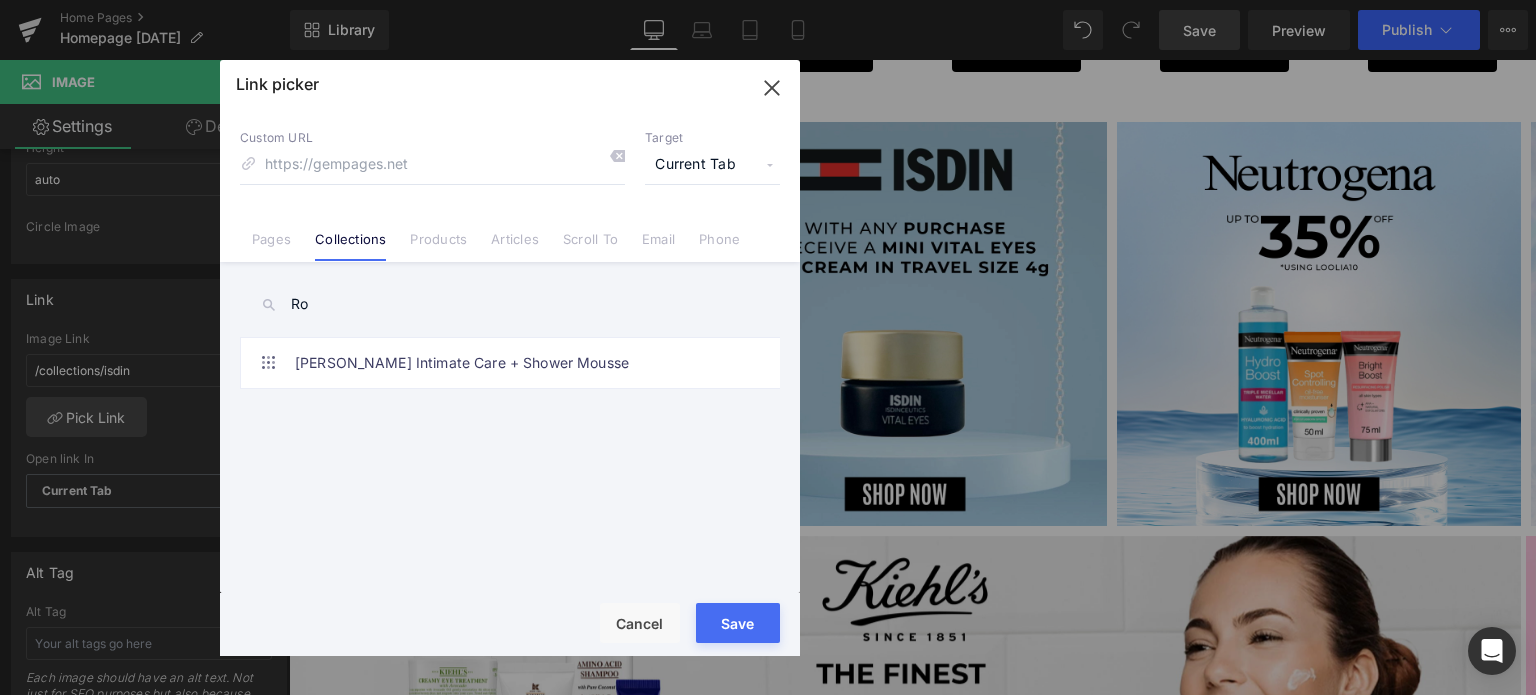 type on "R" 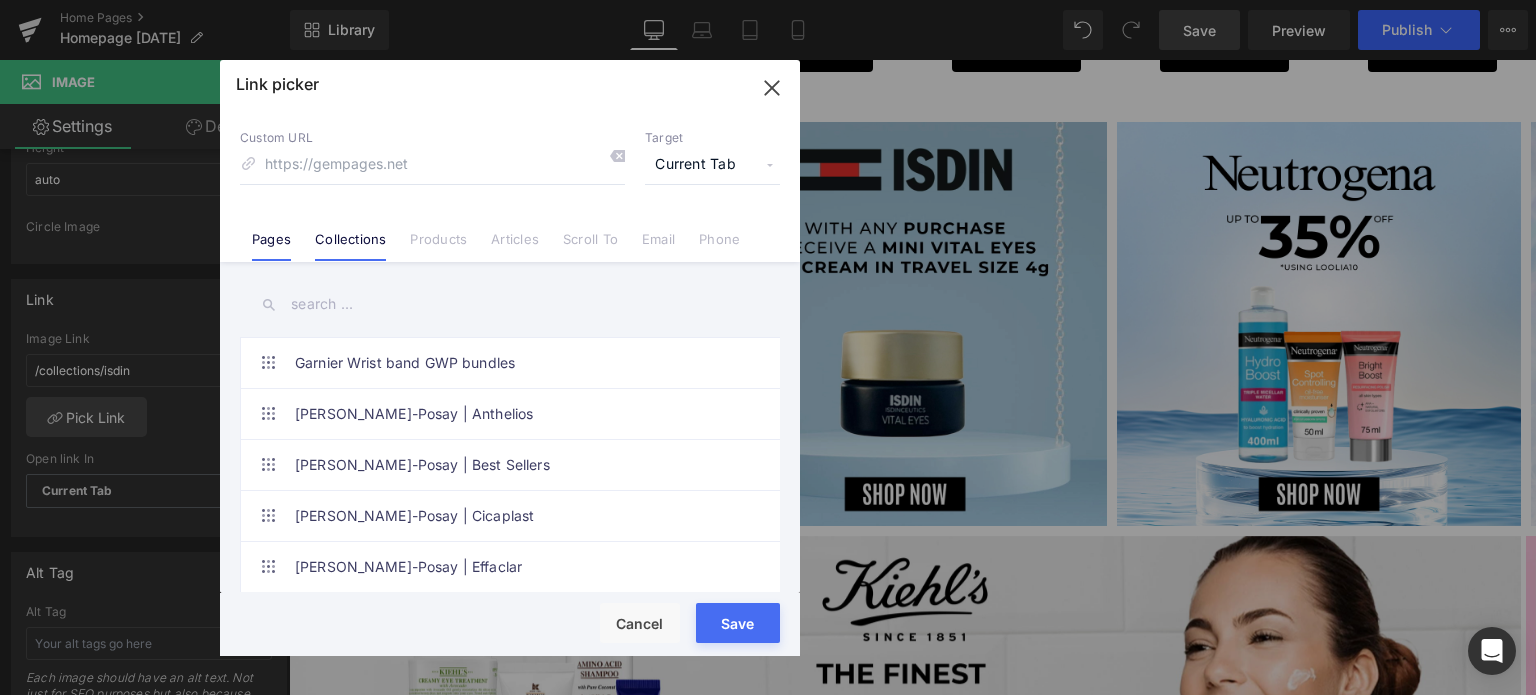 click on "Pages" at bounding box center [271, 246] 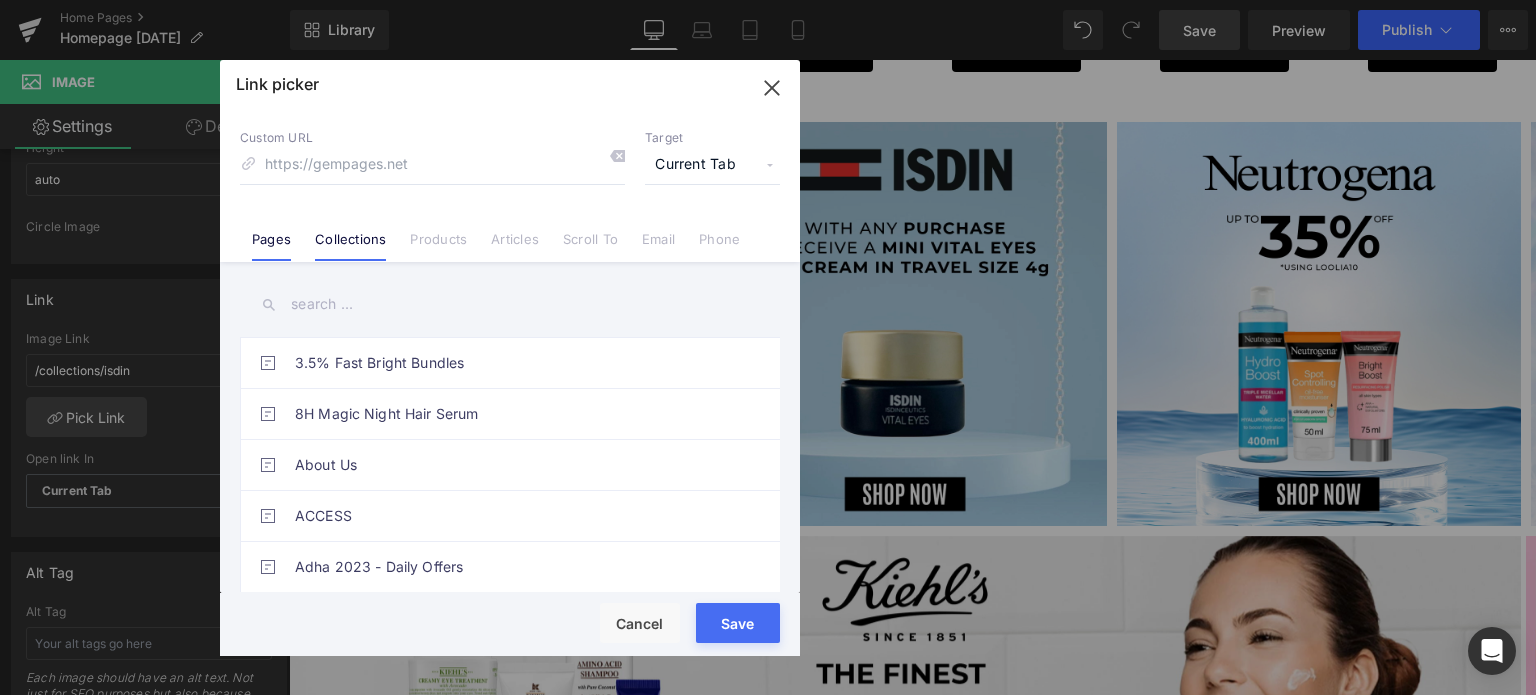 click on "Collections" at bounding box center [350, 246] 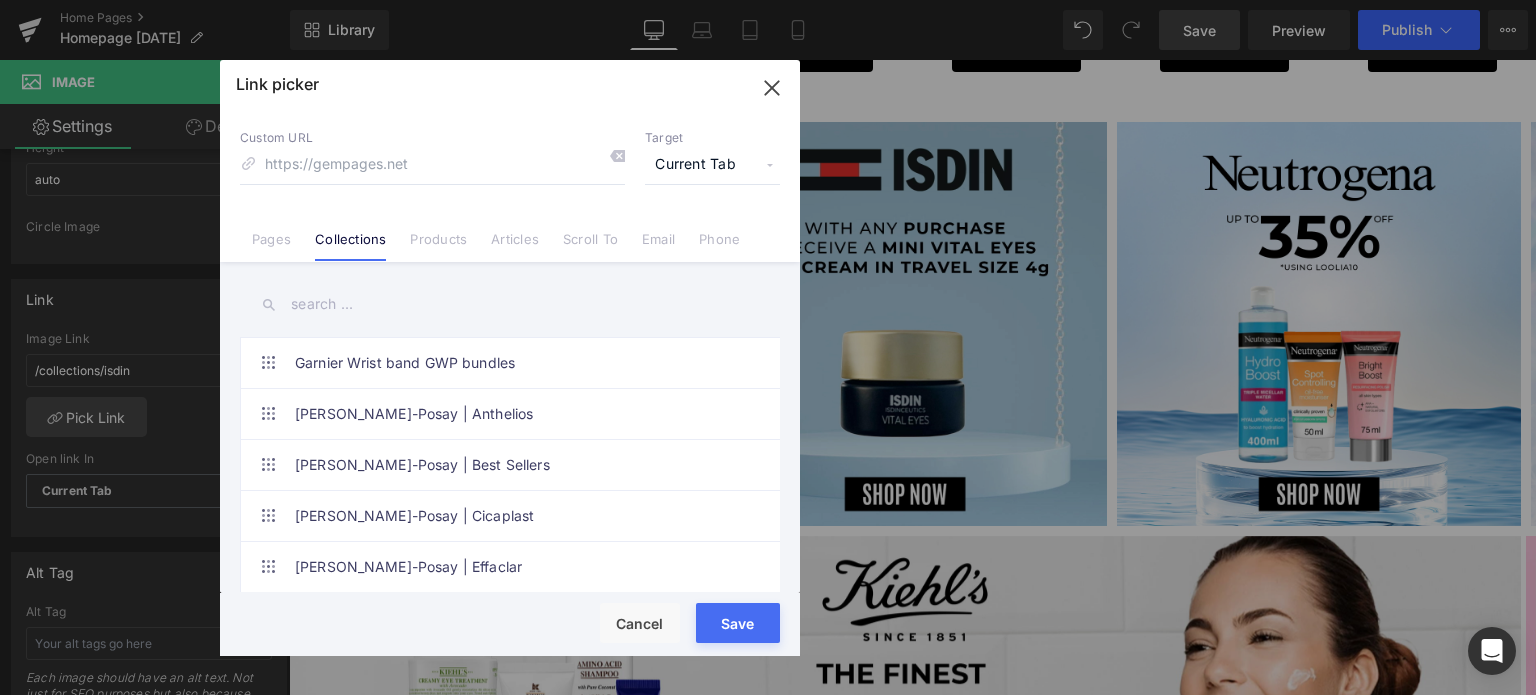 click at bounding box center (510, 304) 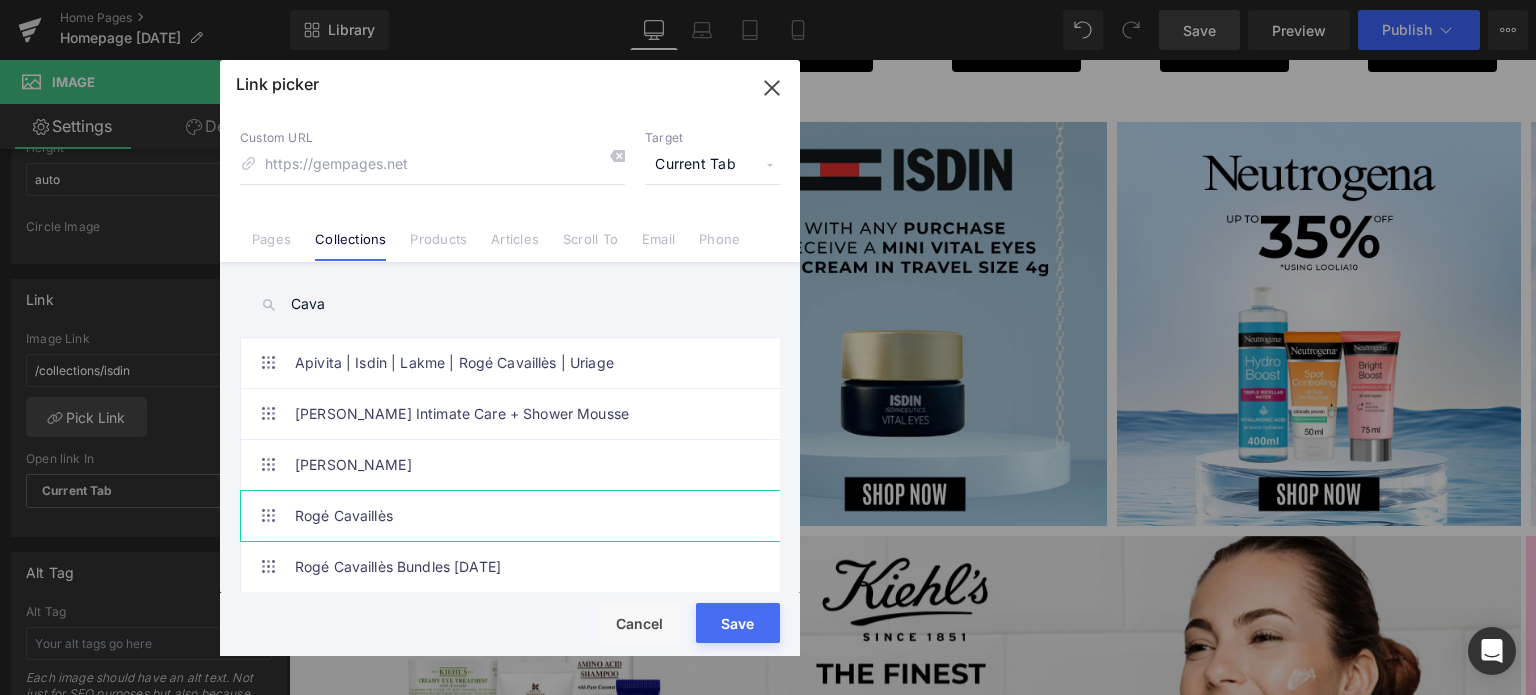 type on "Cava" 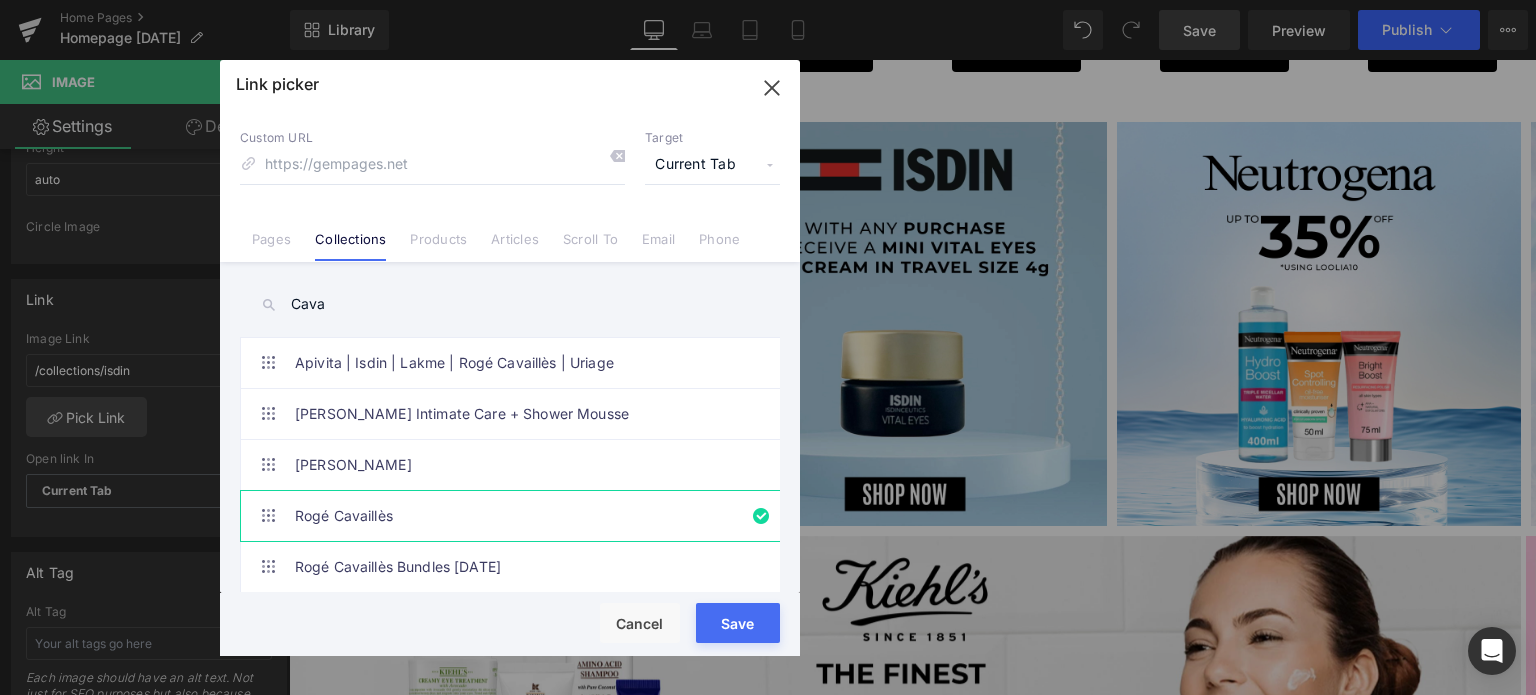 click 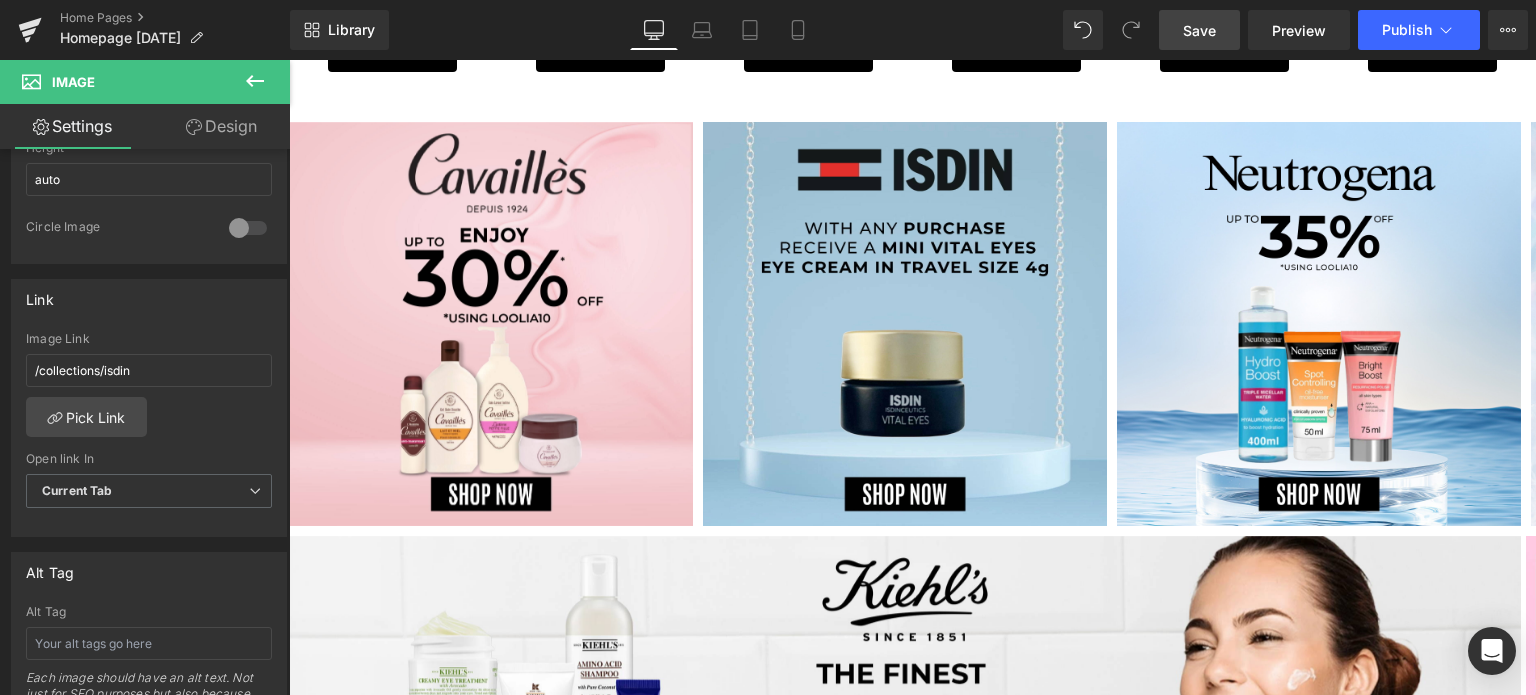 click on "Save" at bounding box center (1199, 30) 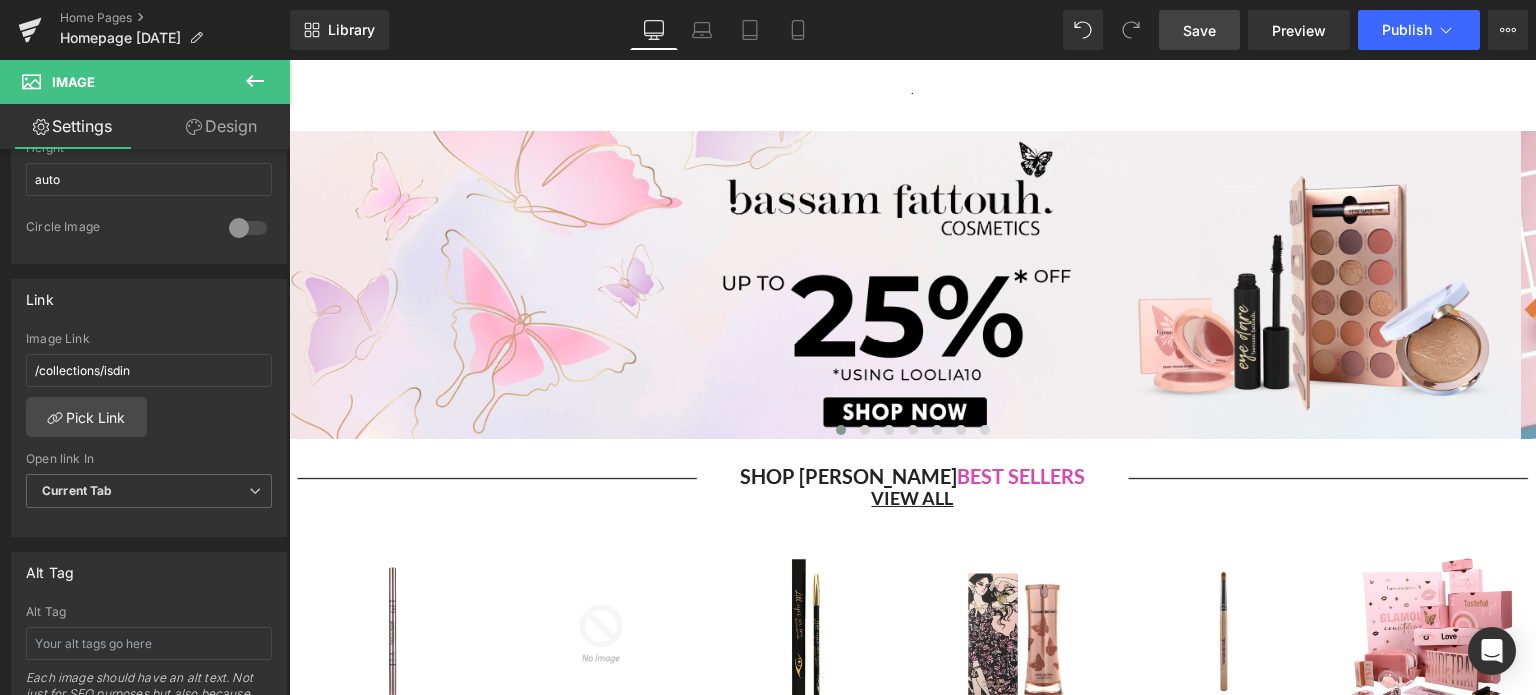 scroll, scrollTop: 0, scrollLeft: 0, axis: both 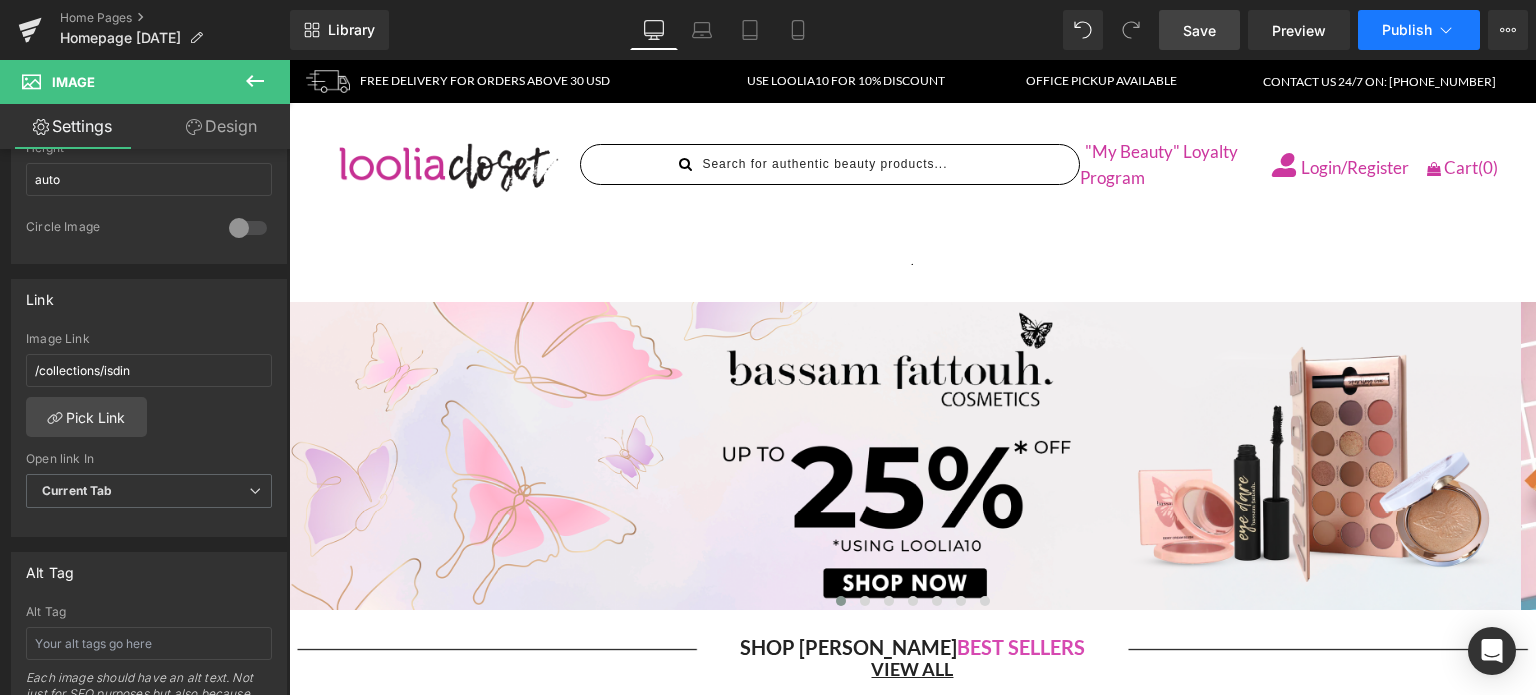 click on "Publish" at bounding box center [1407, 30] 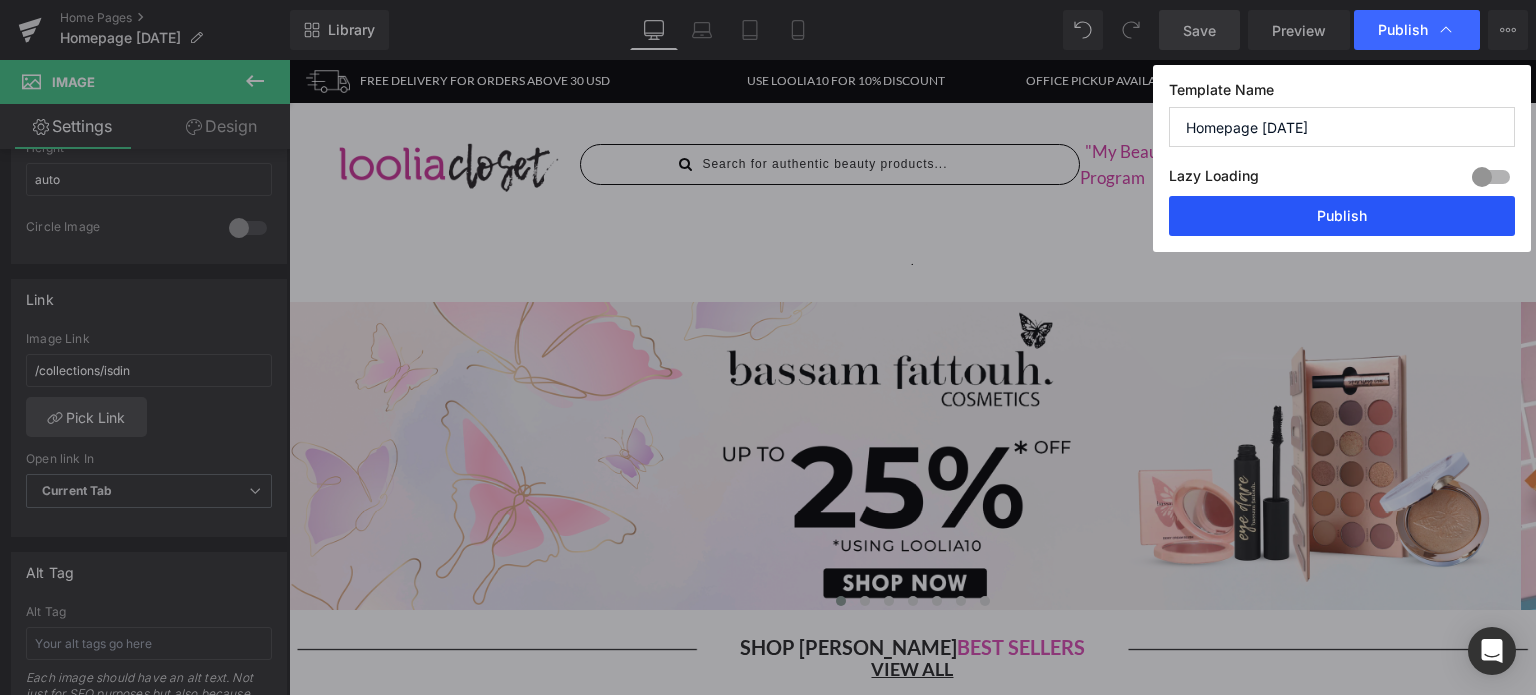 click on "Publish" at bounding box center (1342, 216) 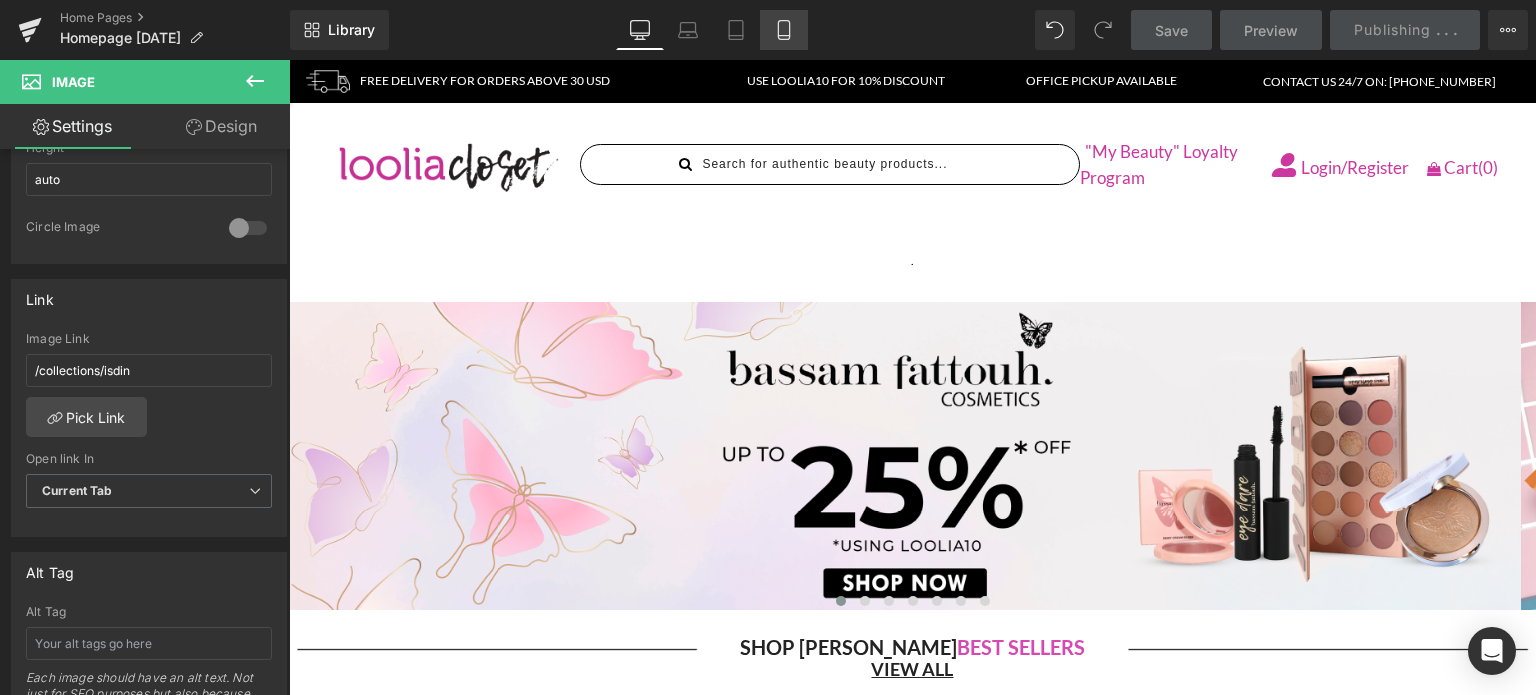 click 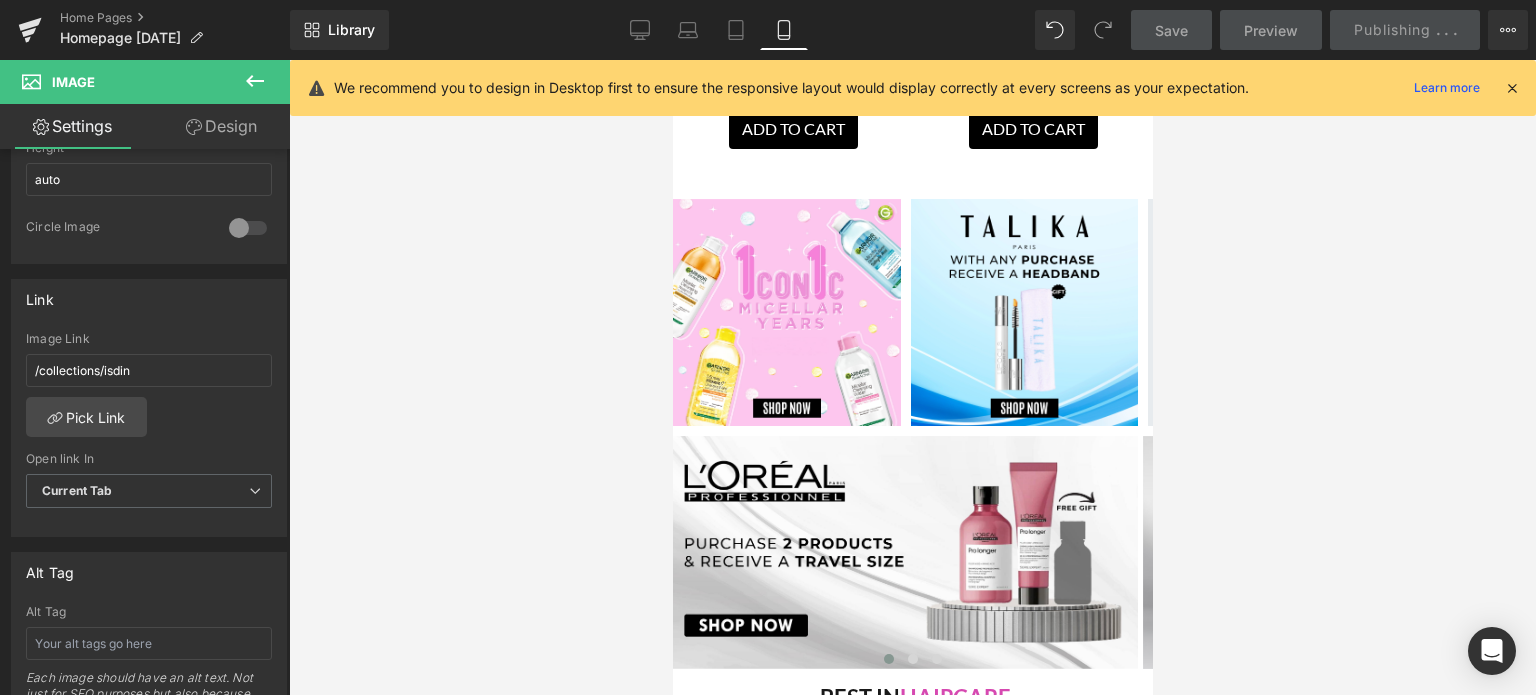 scroll, scrollTop: 7048, scrollLeft: 0, axis: vertical 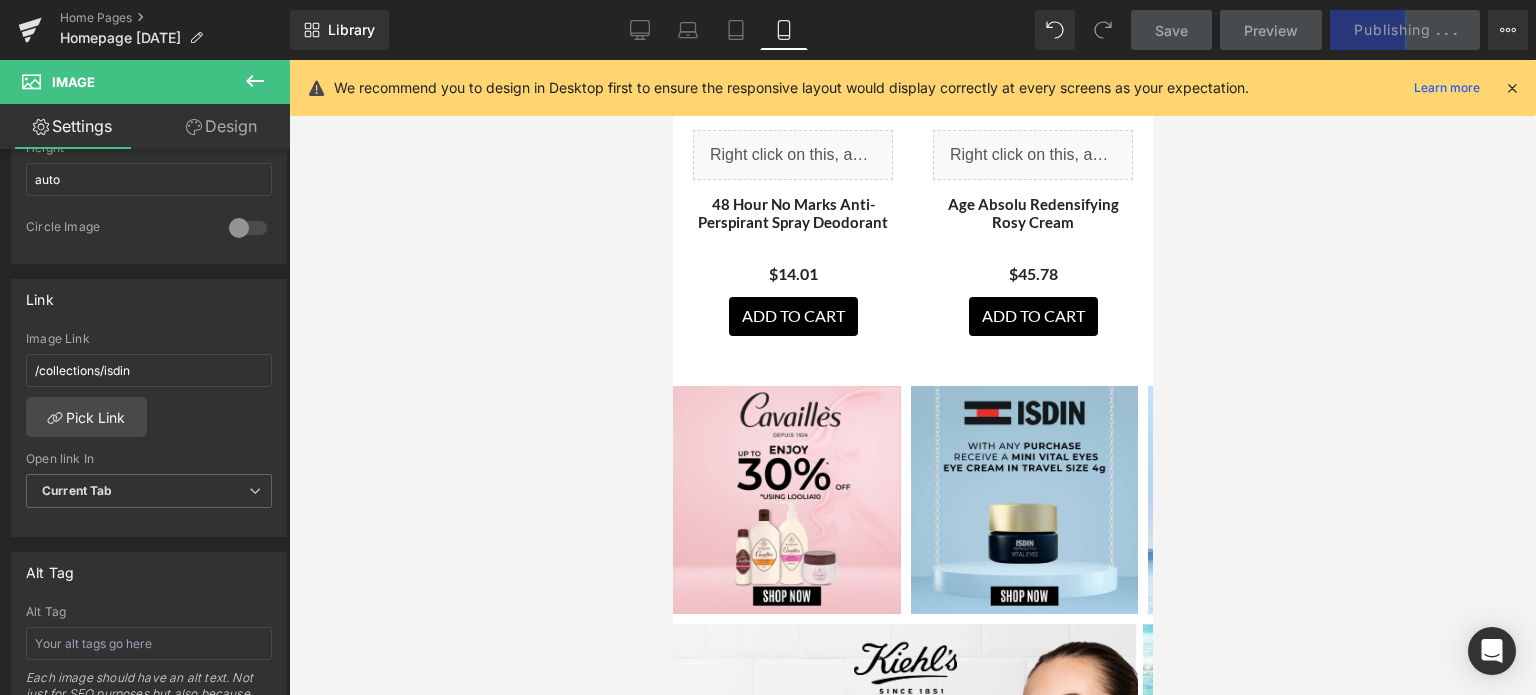 click on "We recommend you to design in Desktop first to ensure the responsive layout would display correctly at every screens as your expectation. Learn more" at bounding box center (913, 88) 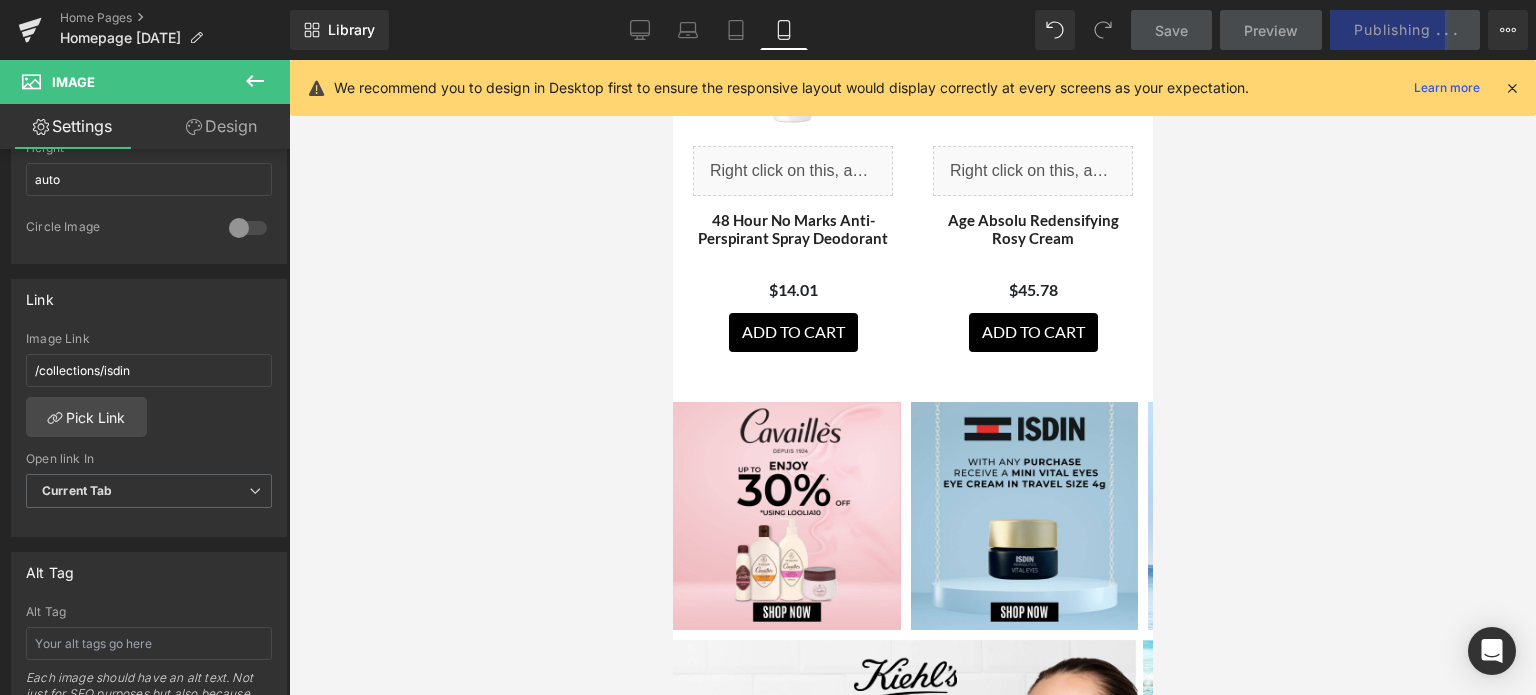 scroll, scrollTop: 7054, scrollLeft: 0, axis: vertical 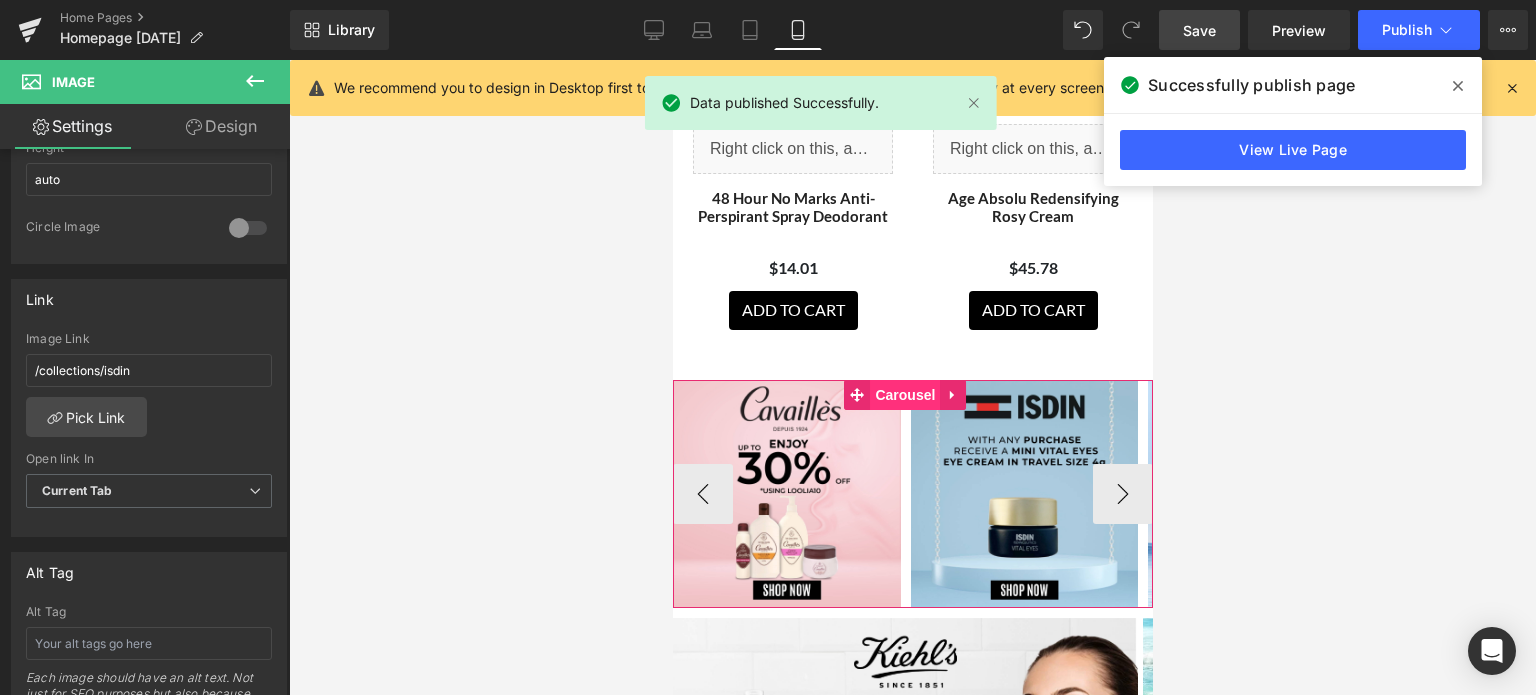 click on "Carousel" at bounding box center (904, 395) 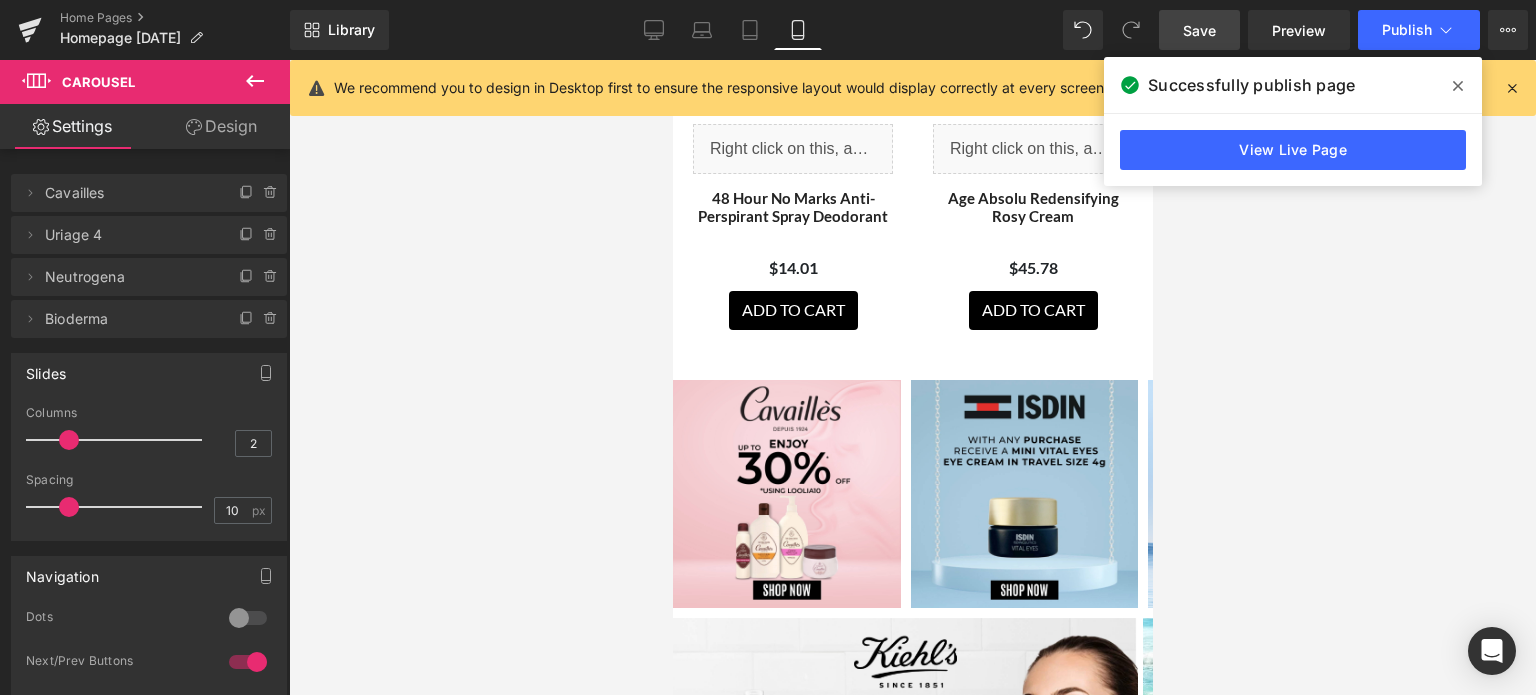 click 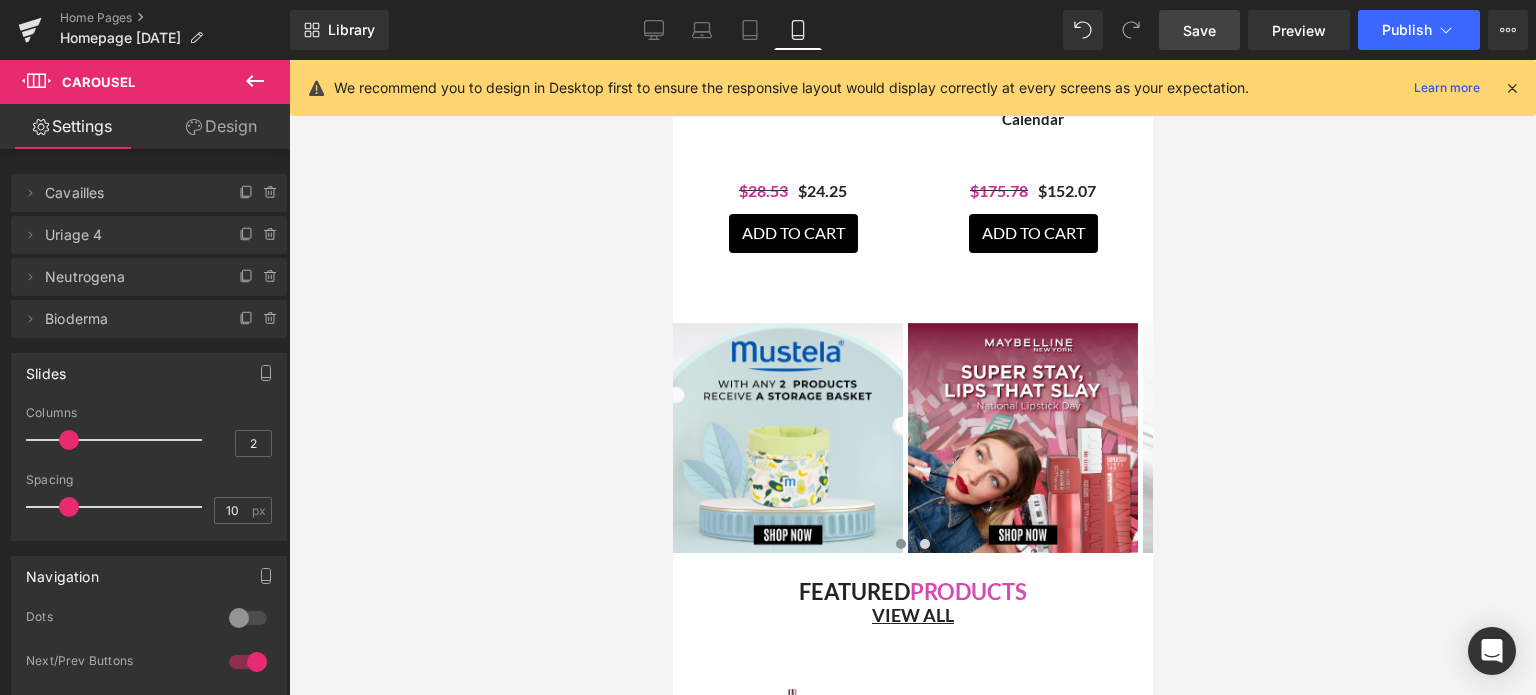 scroll, scrollTop: 1673, scrollLeft: 0, axis: vertical 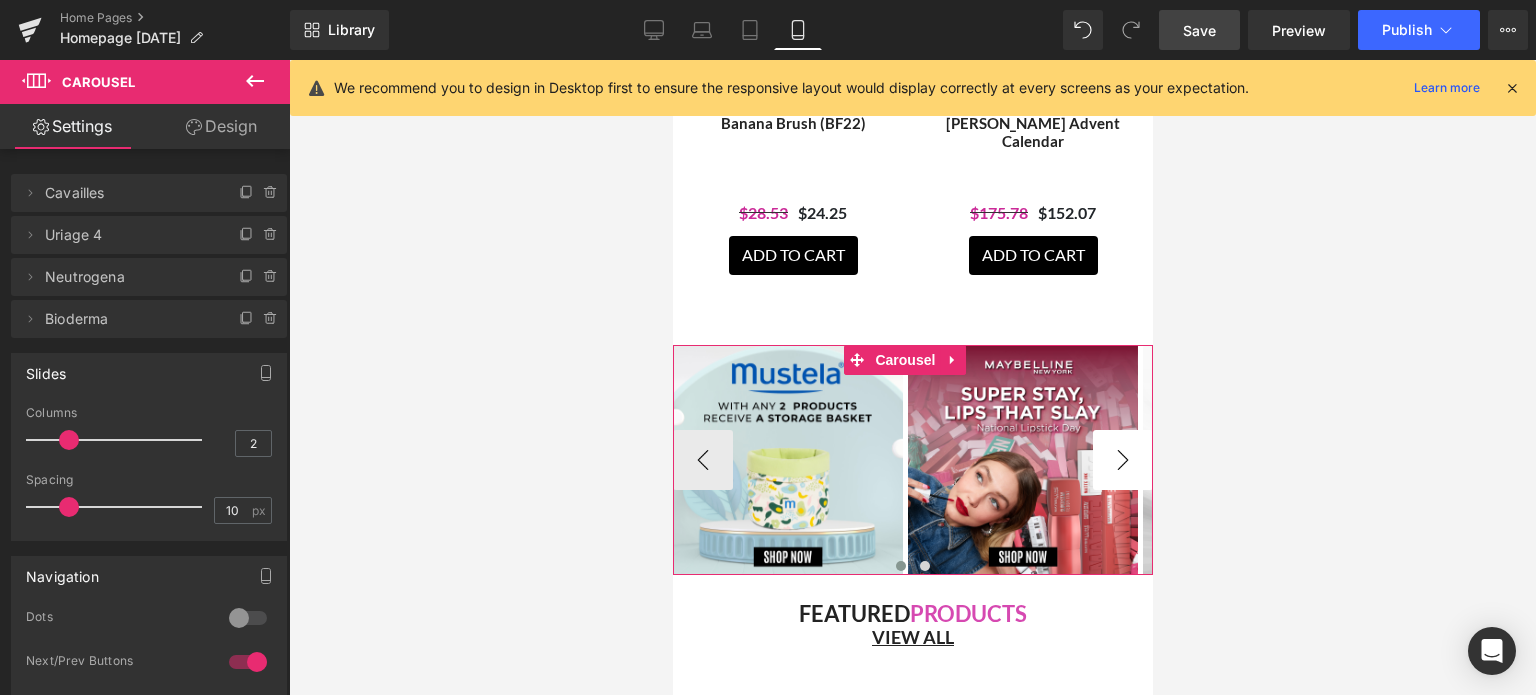 click on "›" at bounding box center [1122, 460] 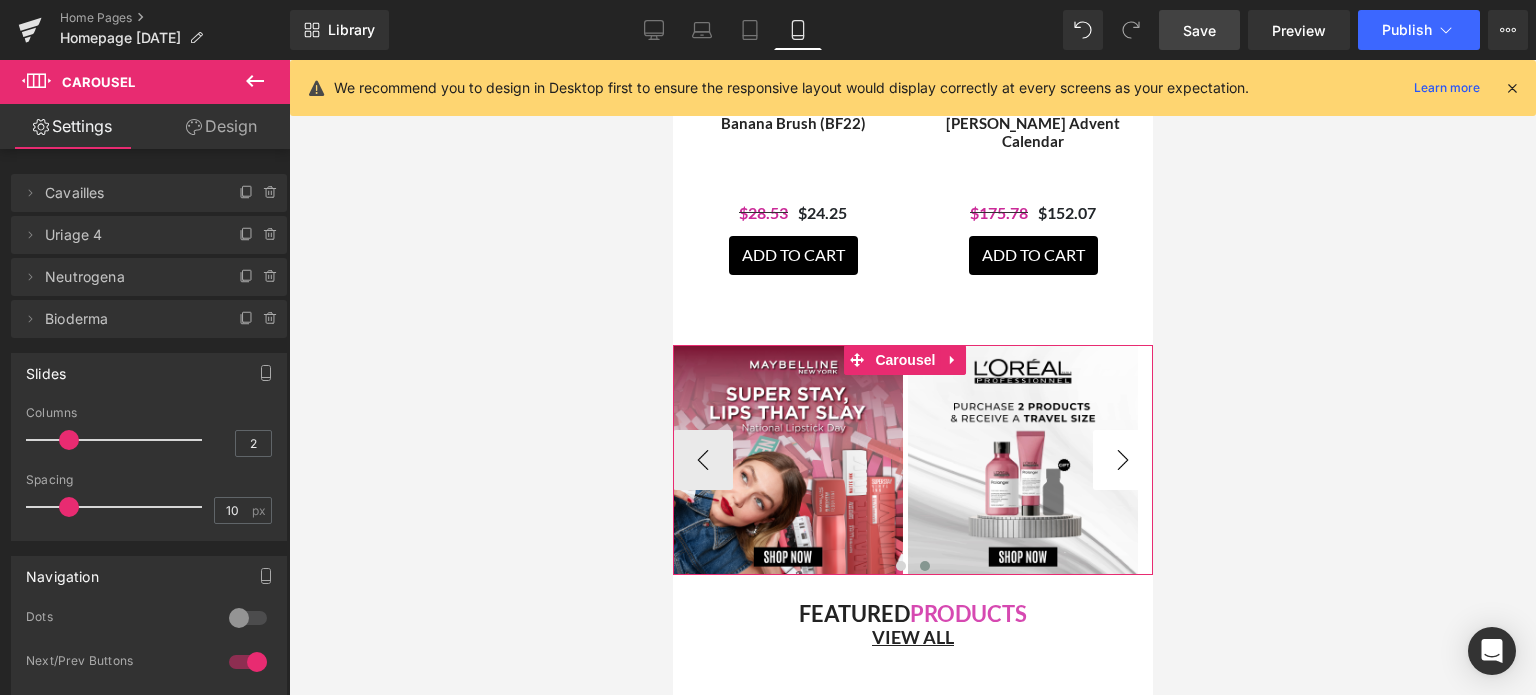 click on "›" at bounding box center (1122, 460) 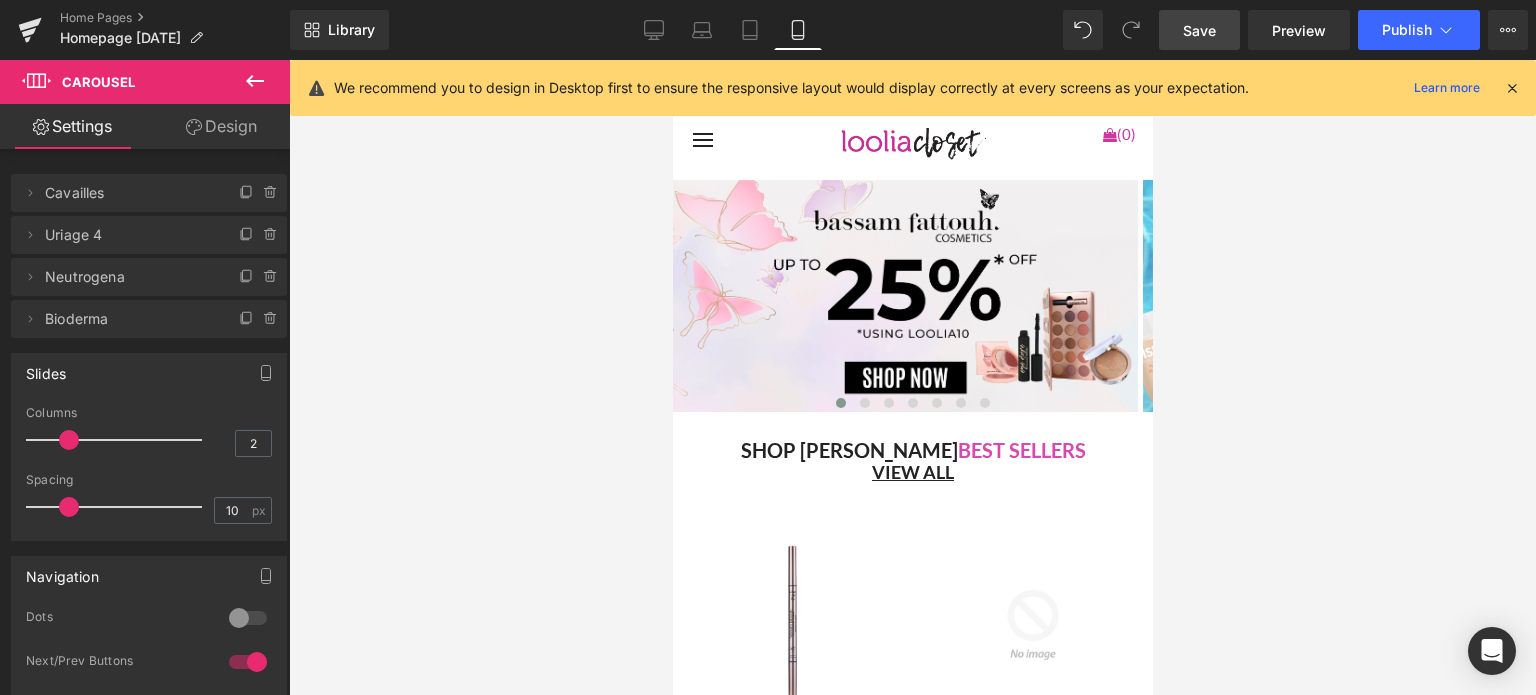 scroll, scrollTop: 0, scrollLeft: 0, axis: both 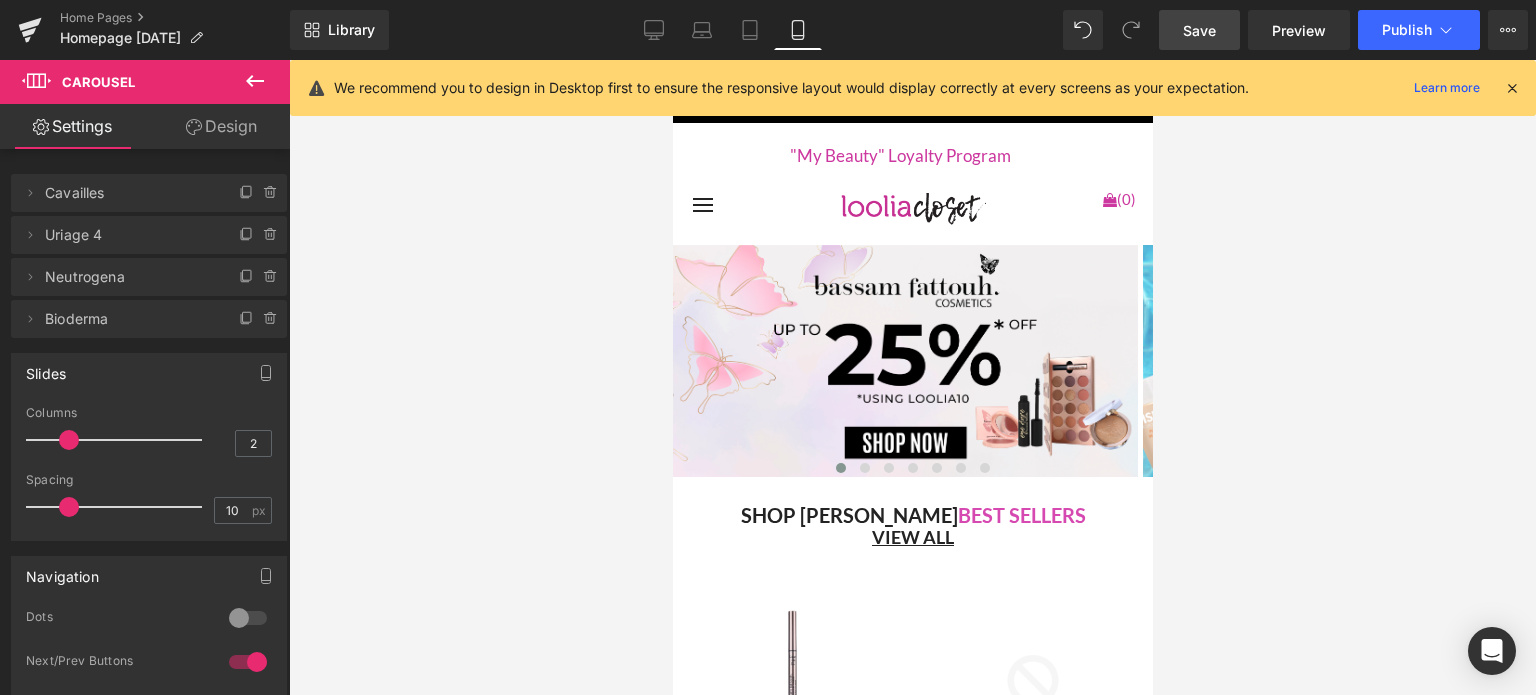 drag, startPoint x: 1145, startPoint y: 153, endPoint x: 1800, endPoint y: 134, distance: 655.2755 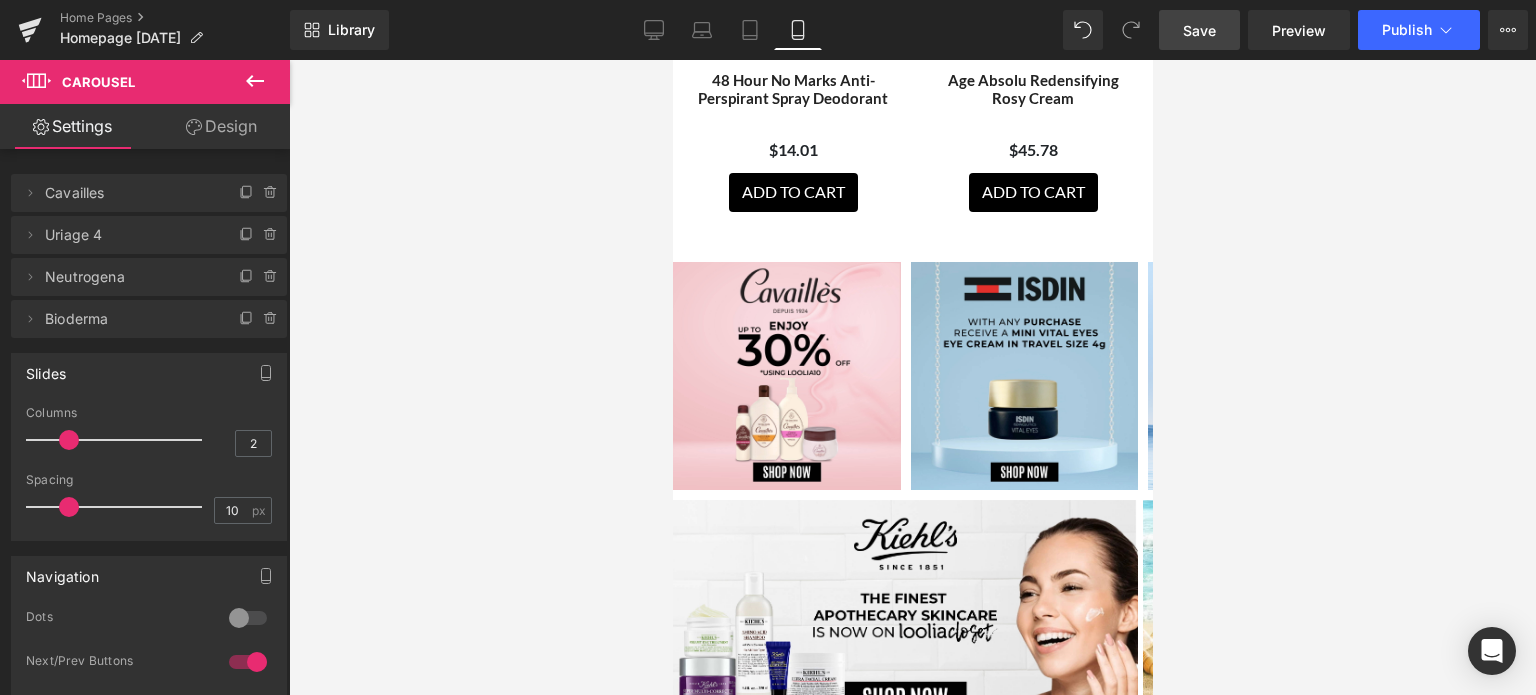scroll, scrollTop: 7192, scrollLeft: 0, axis: vertical 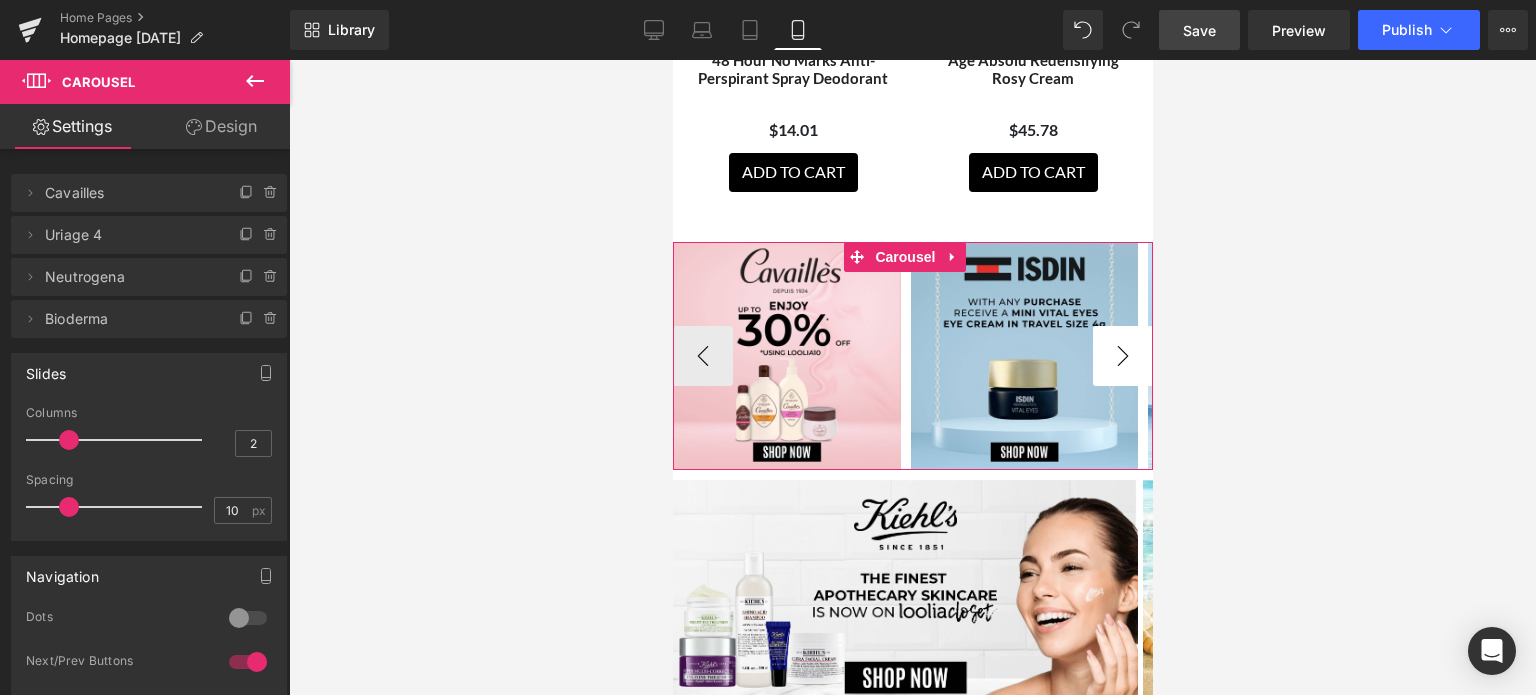 click on "›" at bounding box center (1122, 356) 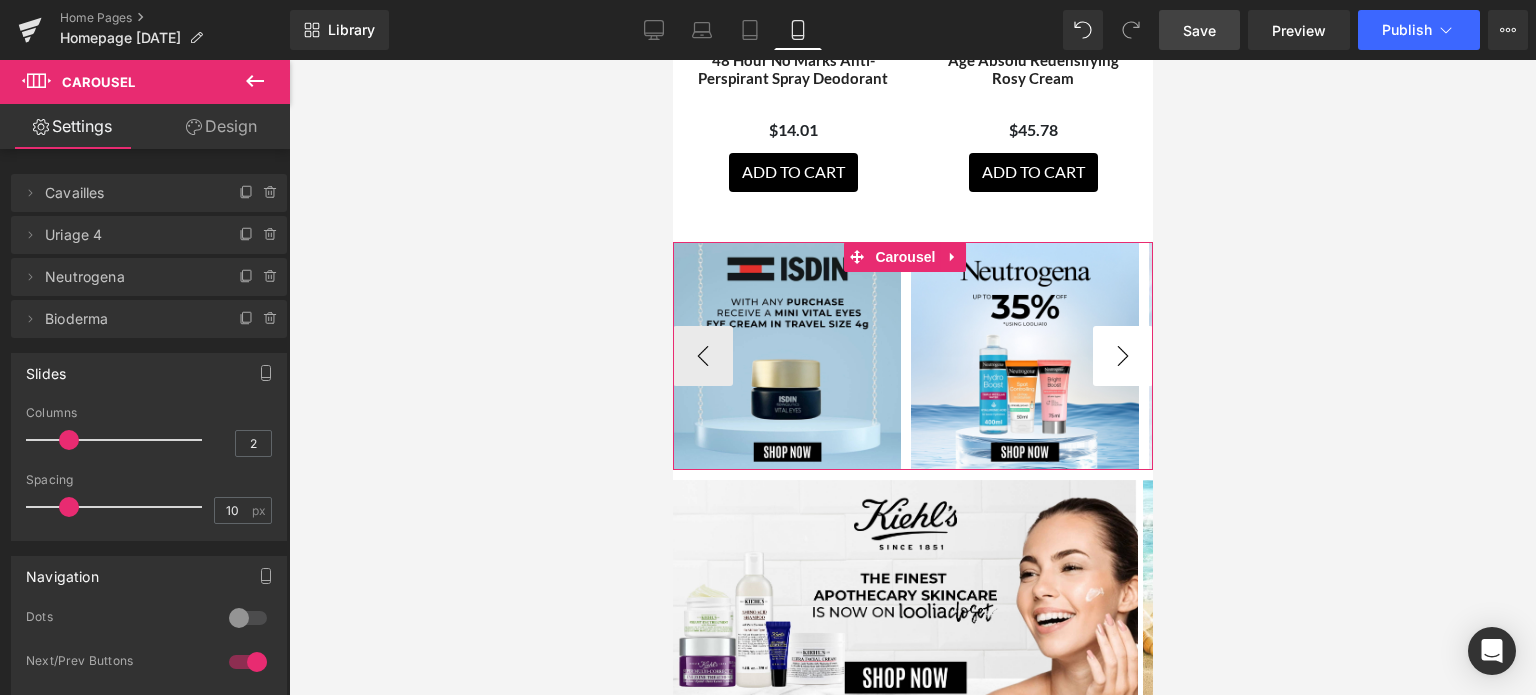 click on "›" at bounding box center (1122, 356) 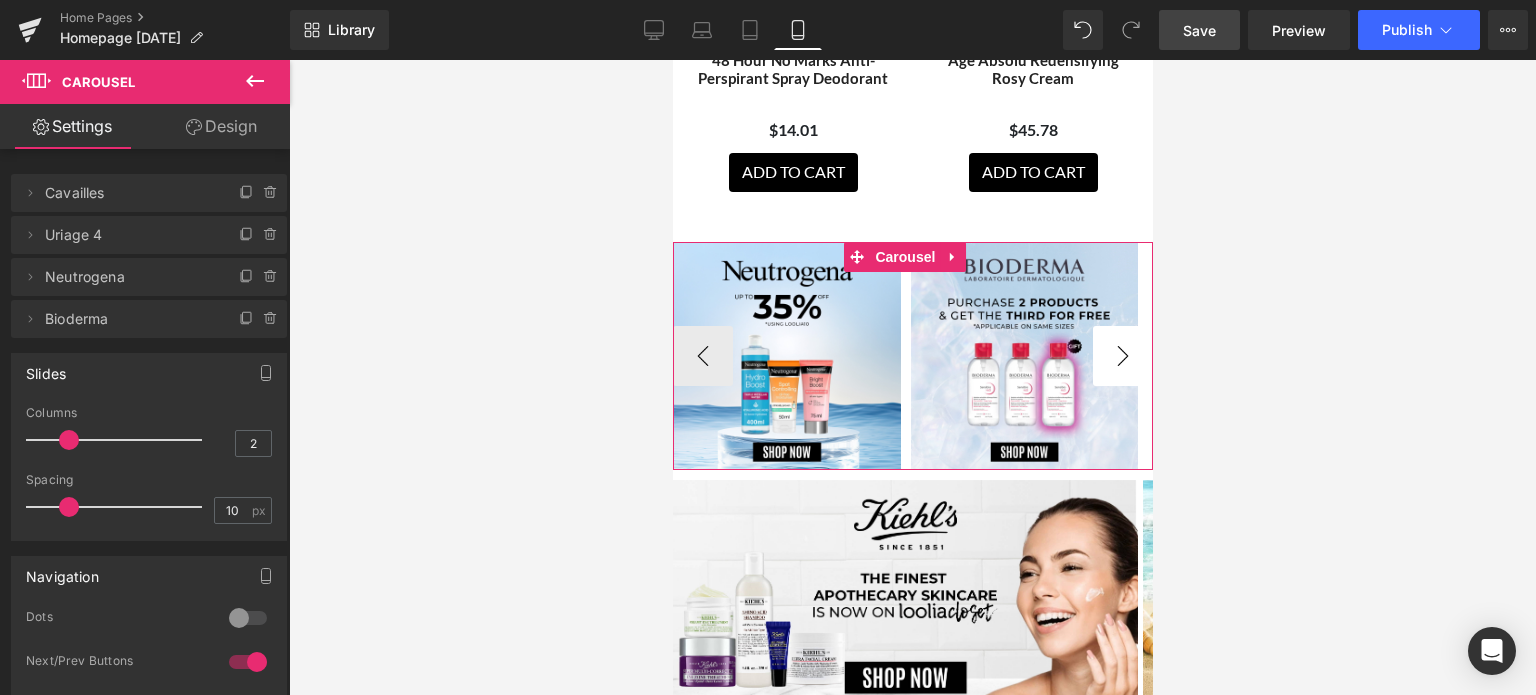click on "›" at bounding box center [1122, 356] 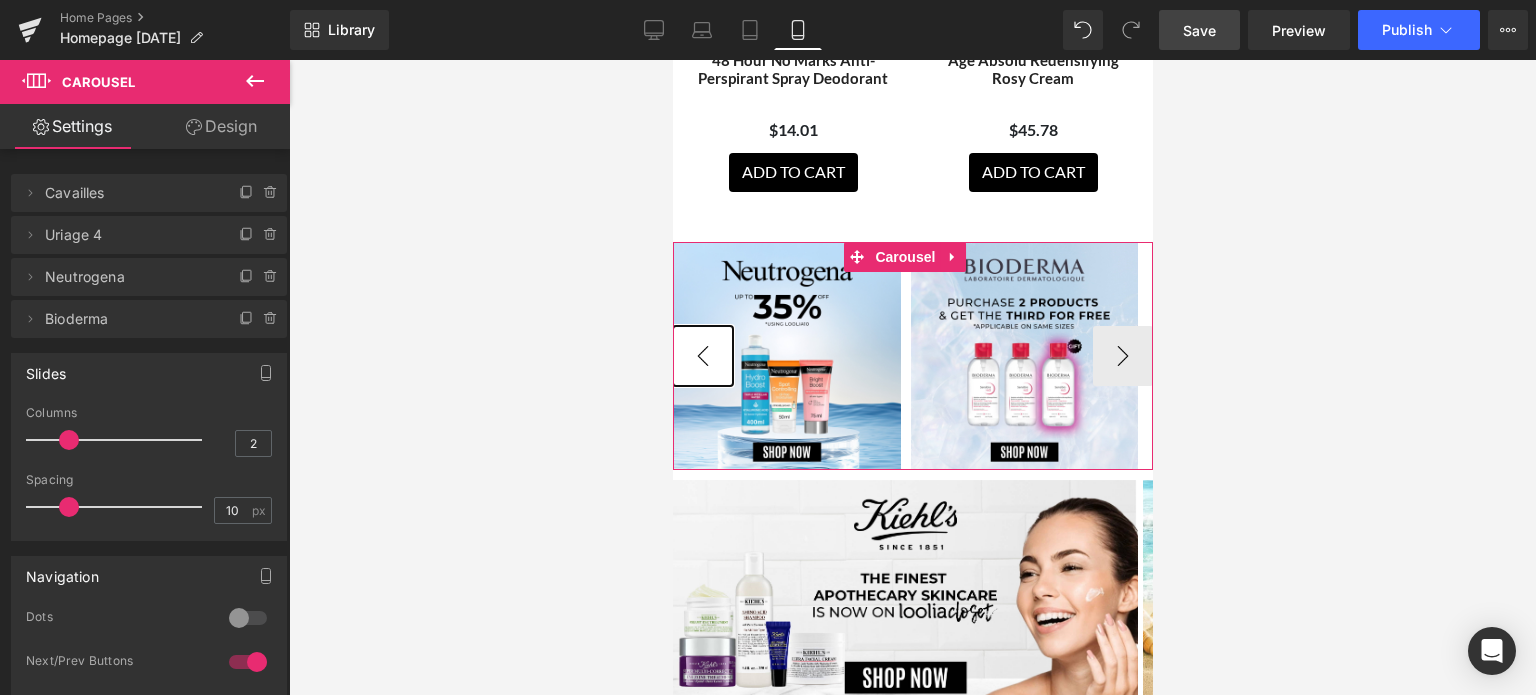 click on "‹" at bounding box center [702, 356] 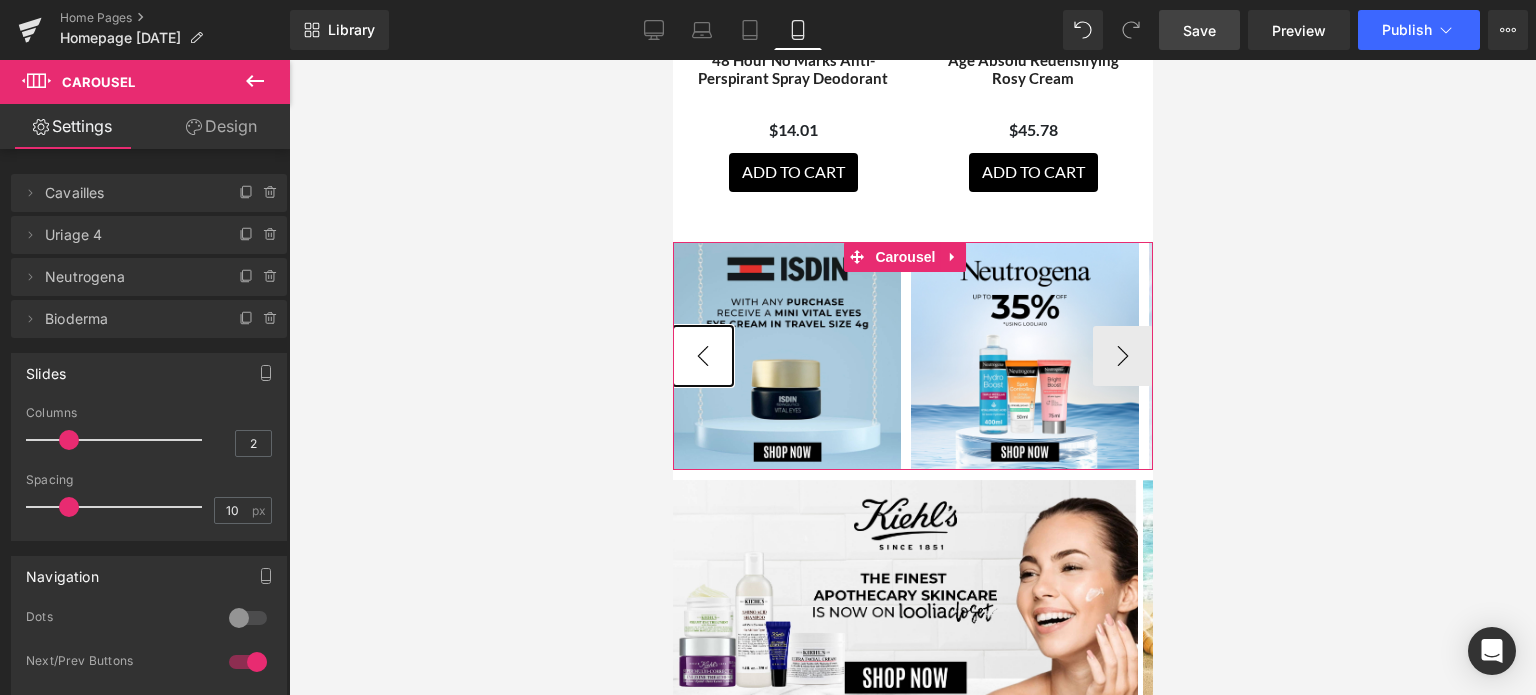 click on "‹" at bounding box center [702, 356] 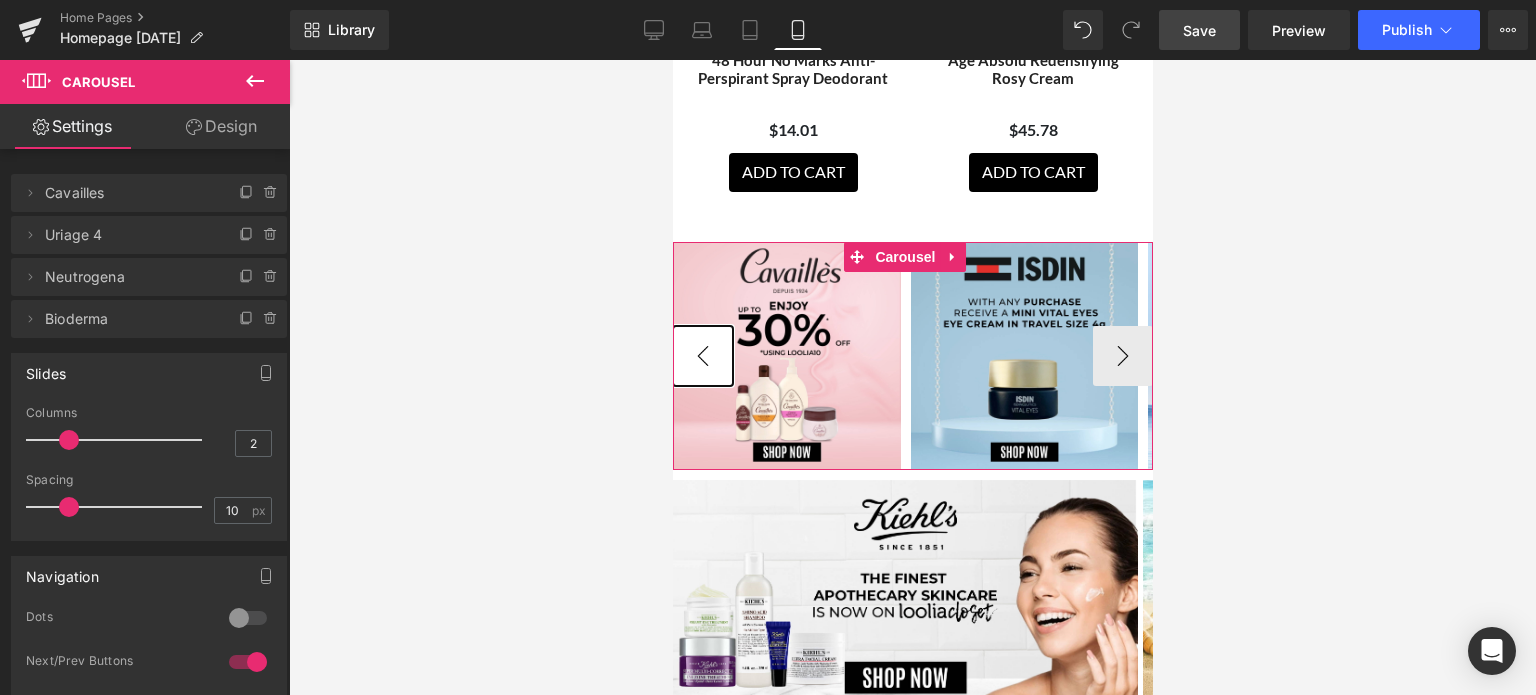 click on "‹" at bounding box center (702, 356) 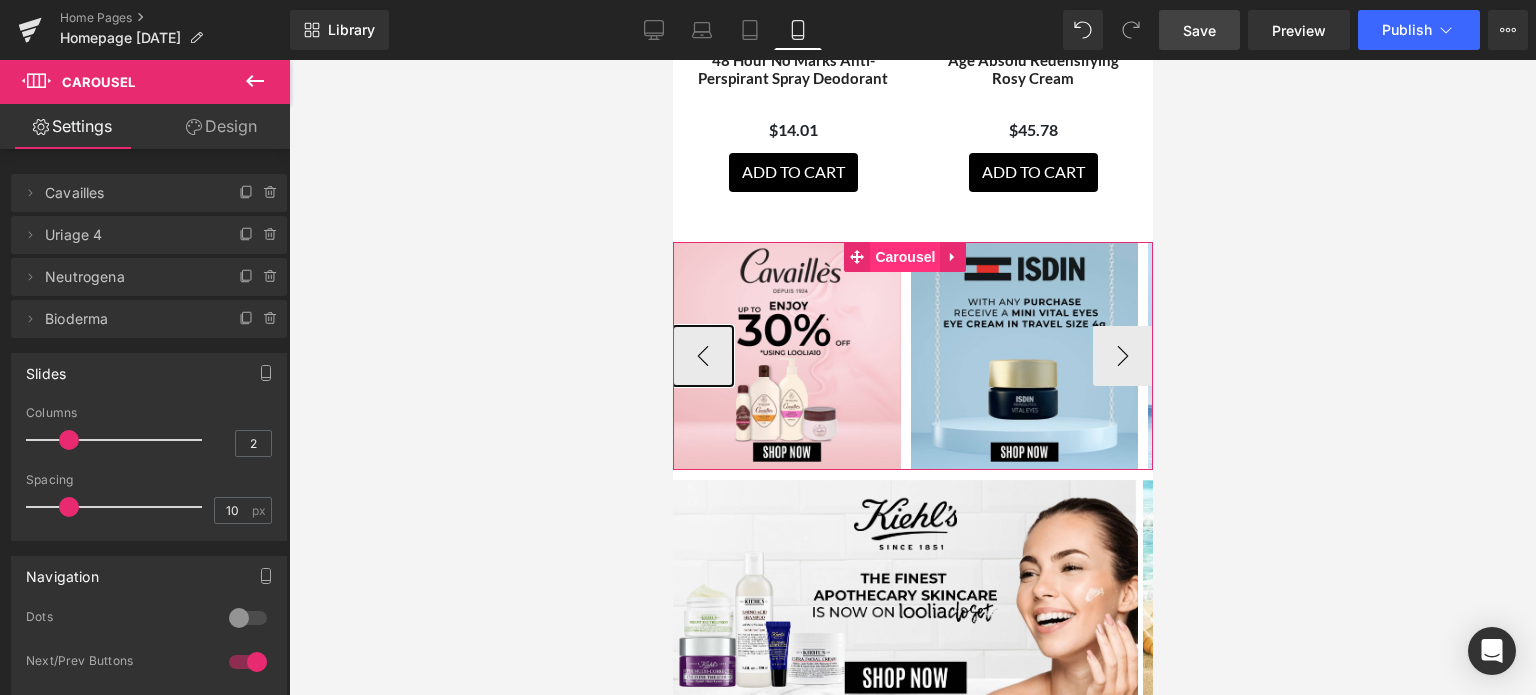 click on "Carousel" at bounding box center [904, 257] 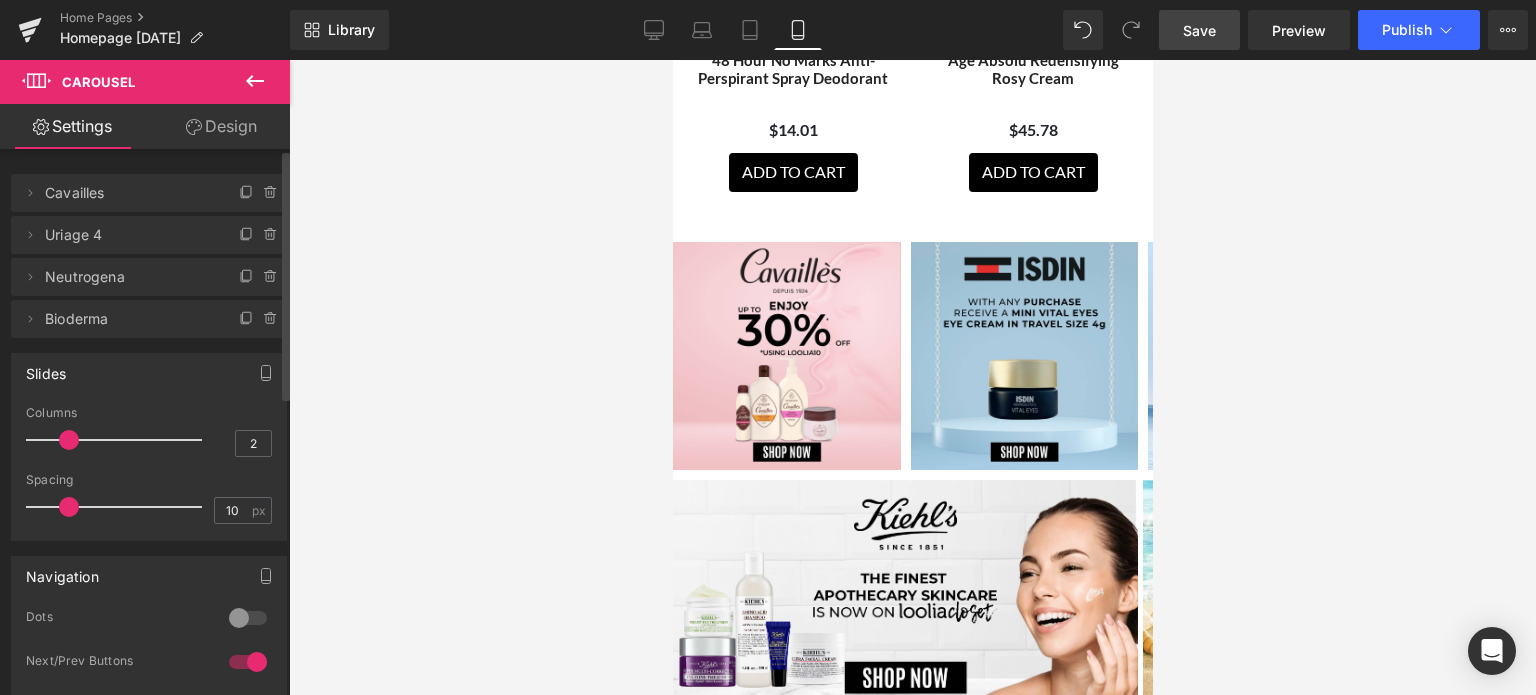 drag, startPoint x: 63, startPoint y: 433, endPoint x: 78, endPoint y: 442, distance: 17.492855 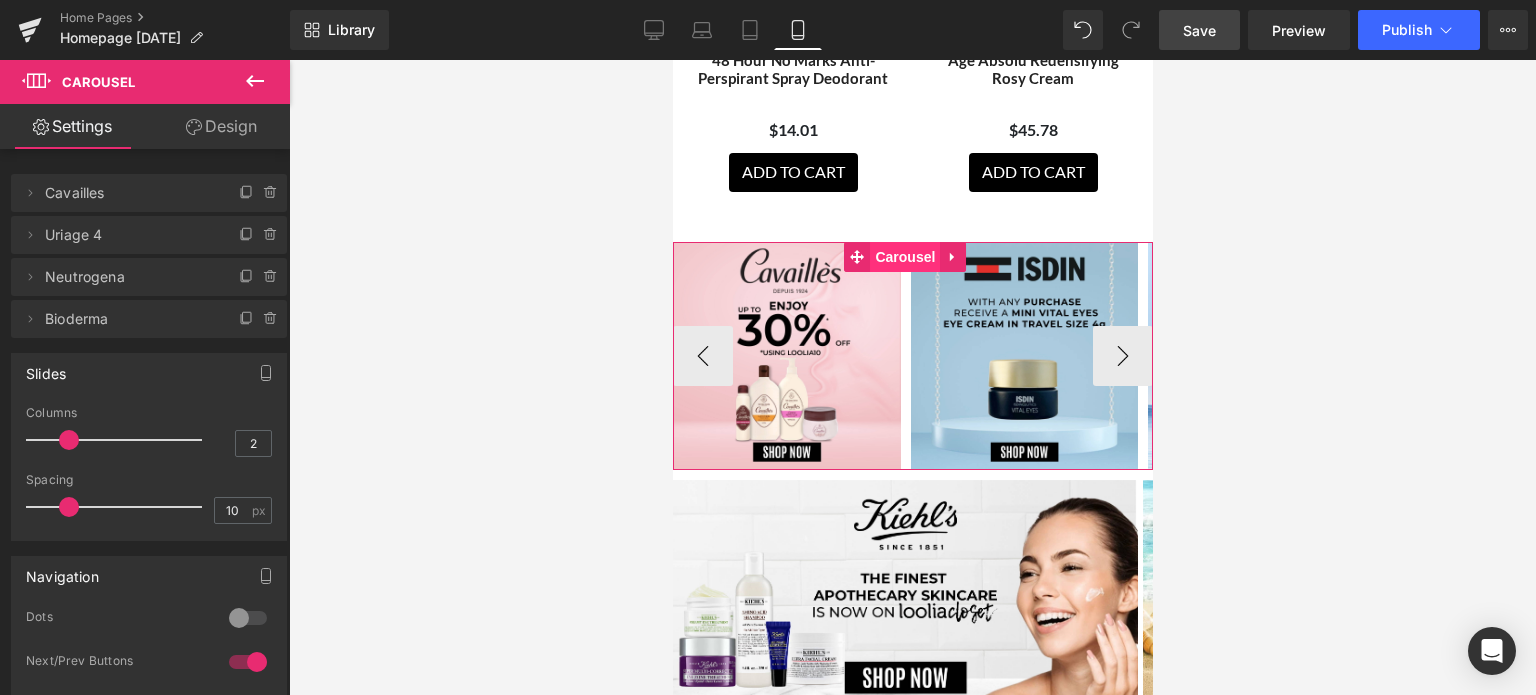 click on "Carousel" at bounding box center [904, 257] 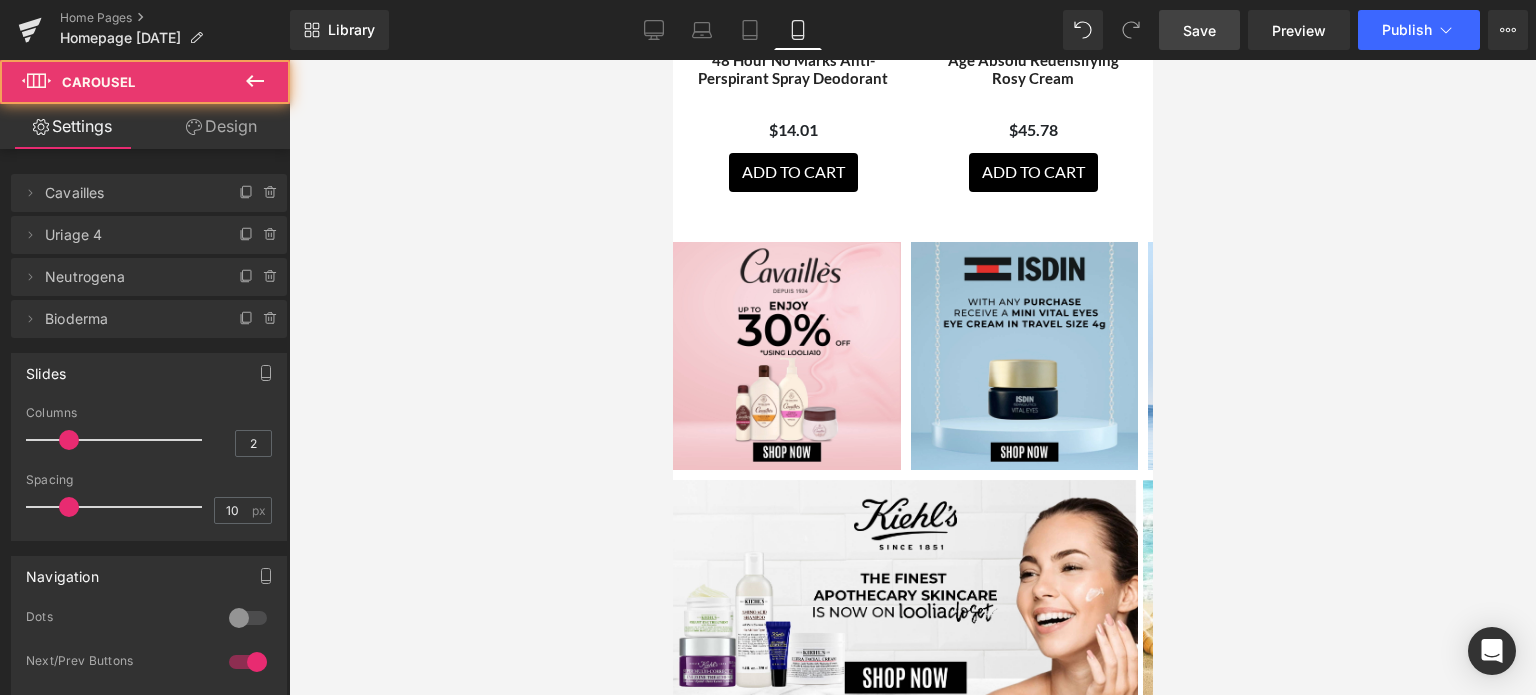 click at bounding box center (912, 377) 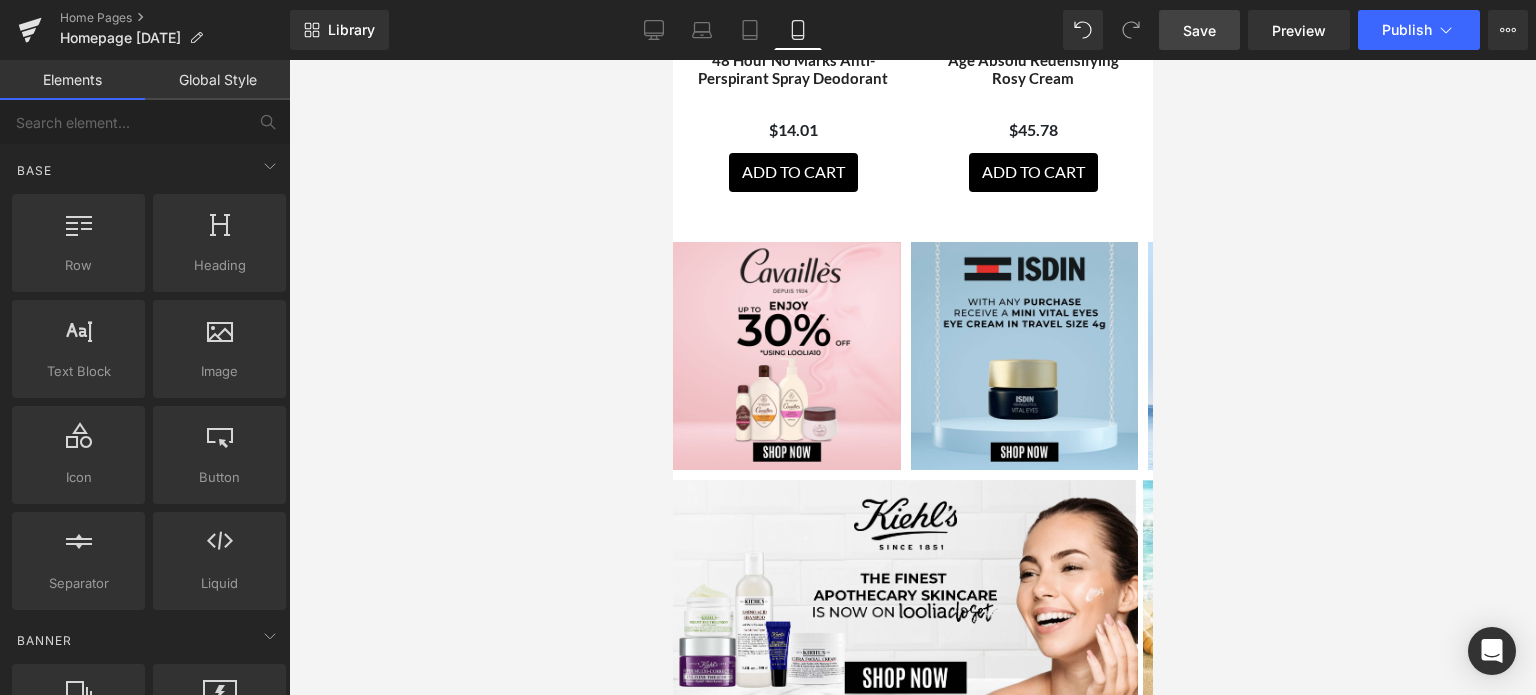 click on "Save" at bounding box center [1199, 30] 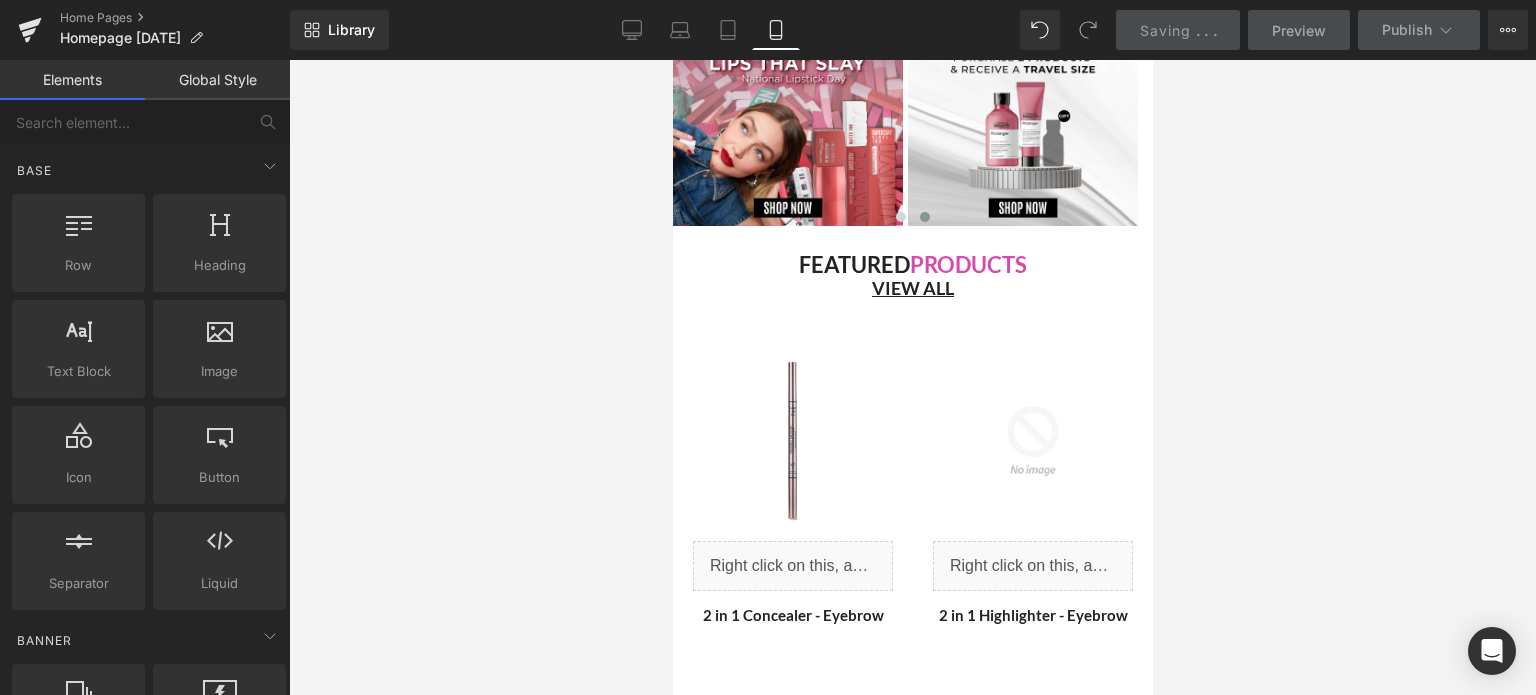 scroll, scrollTop: 2043, scrollLeft: 0, axis: vertical 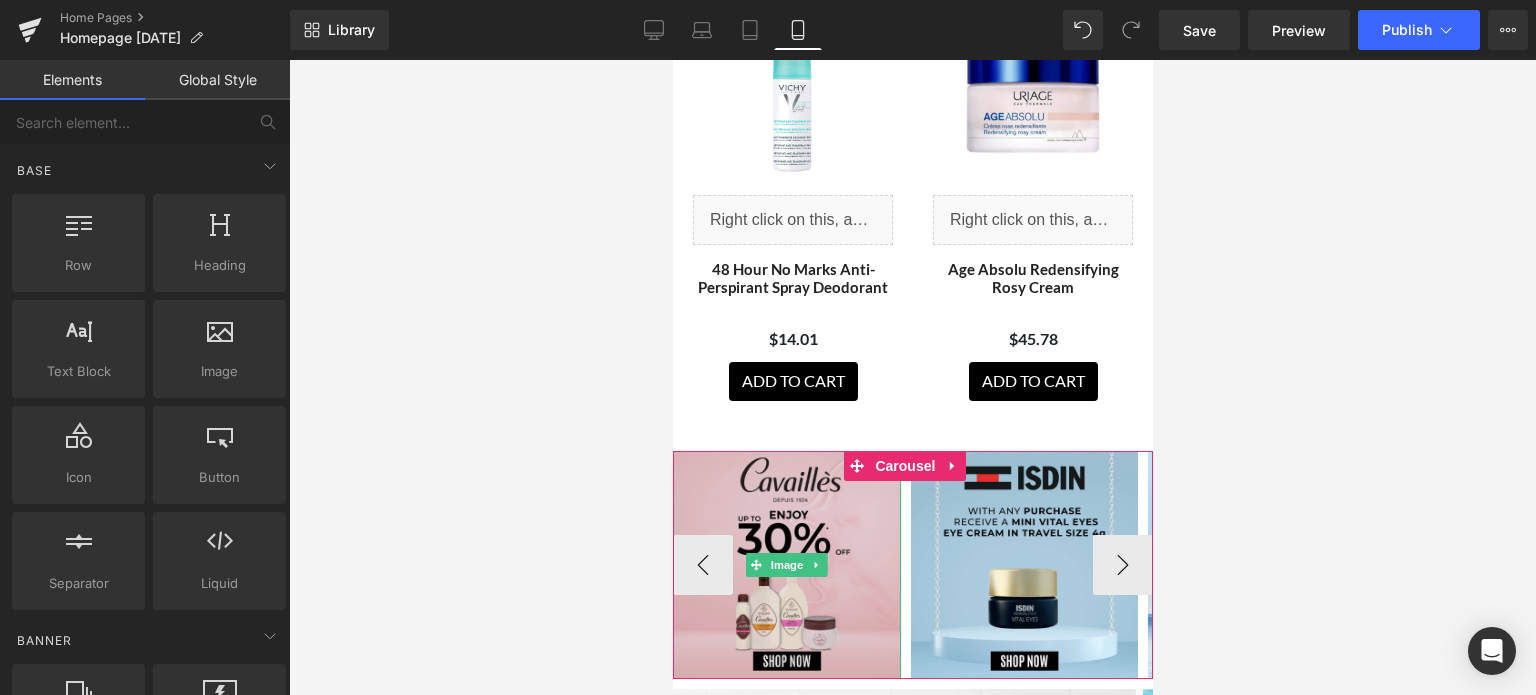 click at bounding box center (786, 565) 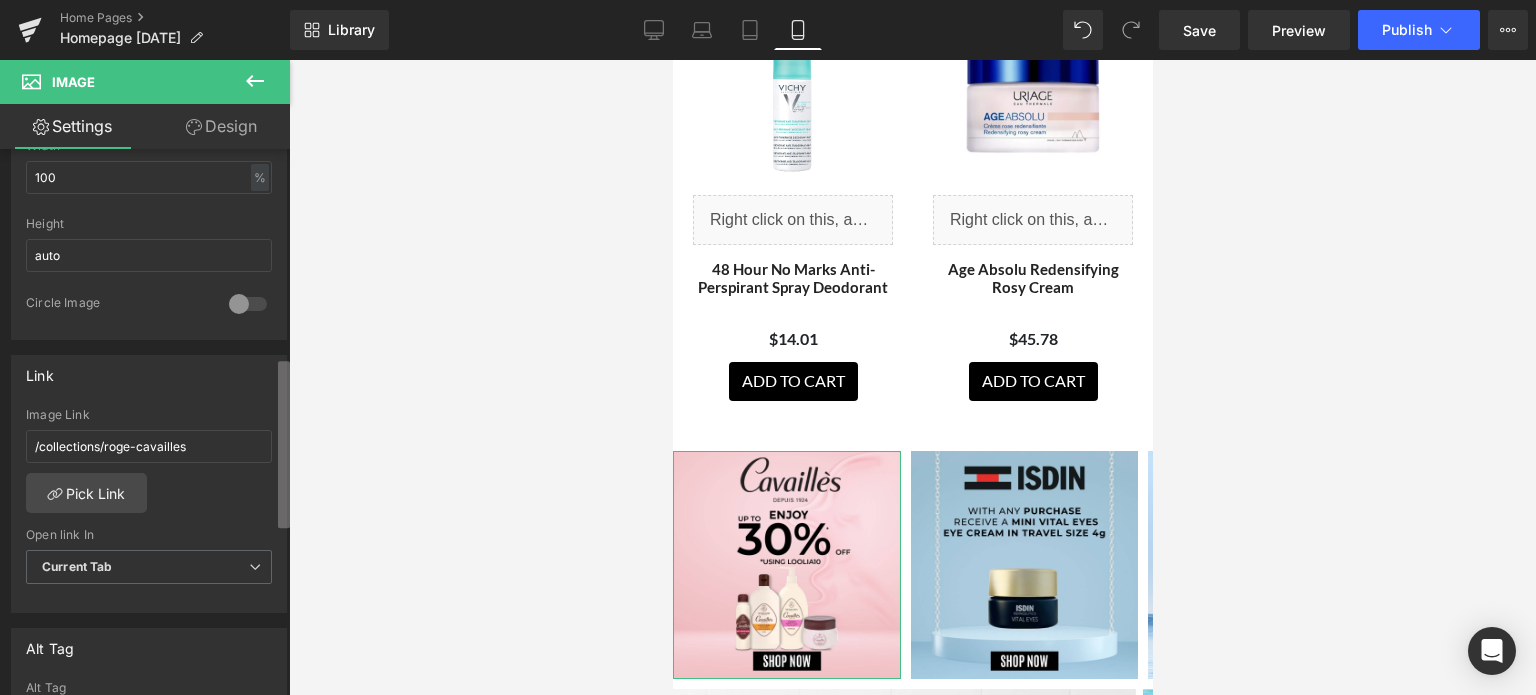 scroll, scrollTop: 706, scrollLeft: 0, axis: vertical 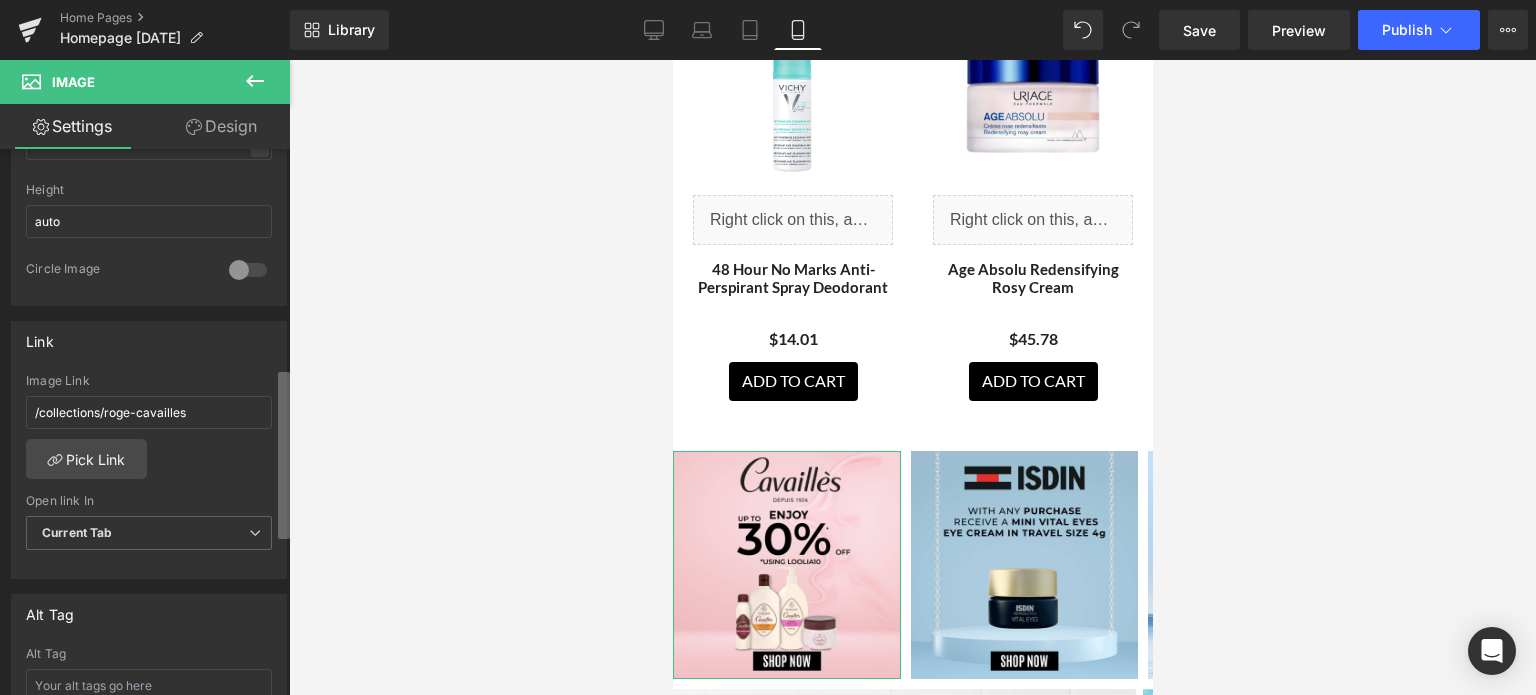 click on "Image [URL][DOMAIN_NAME][PERSON_NAME]  Replace Image  Upload image or  Browse gallery Image Src [URL][DOMAIN_NAME][PERSON_NAME] Image Quality Lighter Lightest
Lighter
Lighter Lightest Only support for UCare CDN 100x100 240x240 480x480 576x576 640x640 768x768 800x800 960x960 1024x1024 1280x1280 1440x1440 1600x1600 1920x1920 2560x2560 3000x3000 Image Resolution
3000x3000
100x100 240x240 480x480 576x576 640x640 768x768 800x800 960x960 1024x1024 1280x1280 1440x1440 1600x1600 1920x1920 2560x2560 3000x3000 Only support for UCare CDN and Shopify CDN More settings Image Title Show title when hover to image Back Dimension 100" at bounding box center [145, 426] 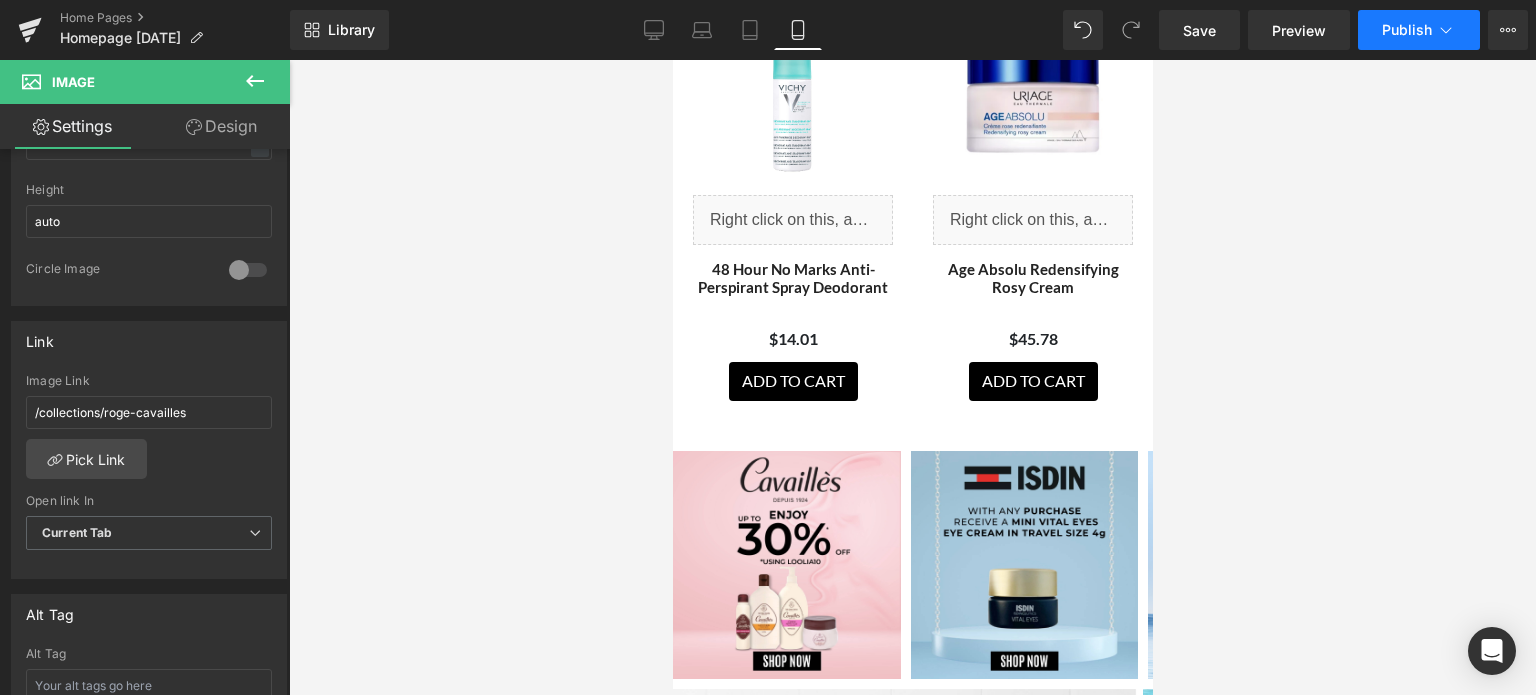 click on "Publish" at bounding box center [1419, 30] 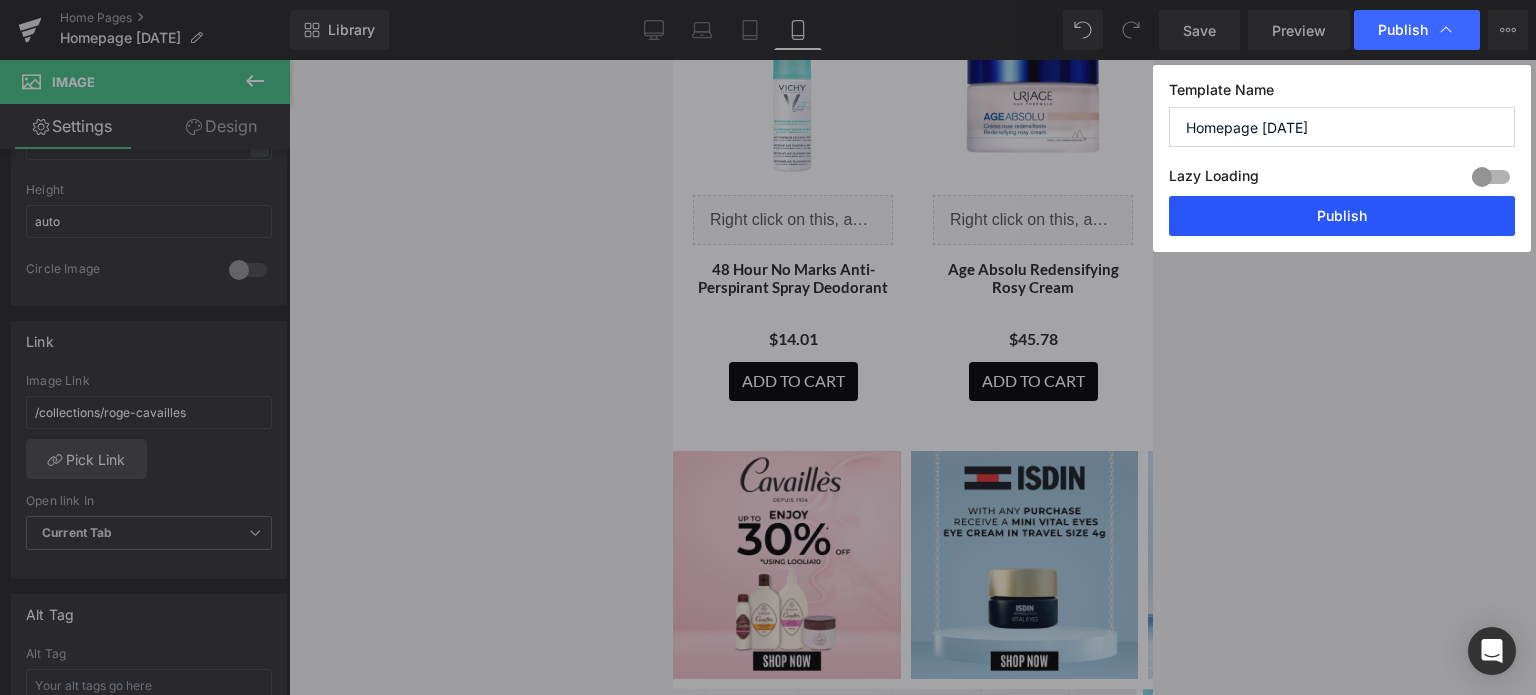 click on "Publish" at bounding box center (1342, 216) 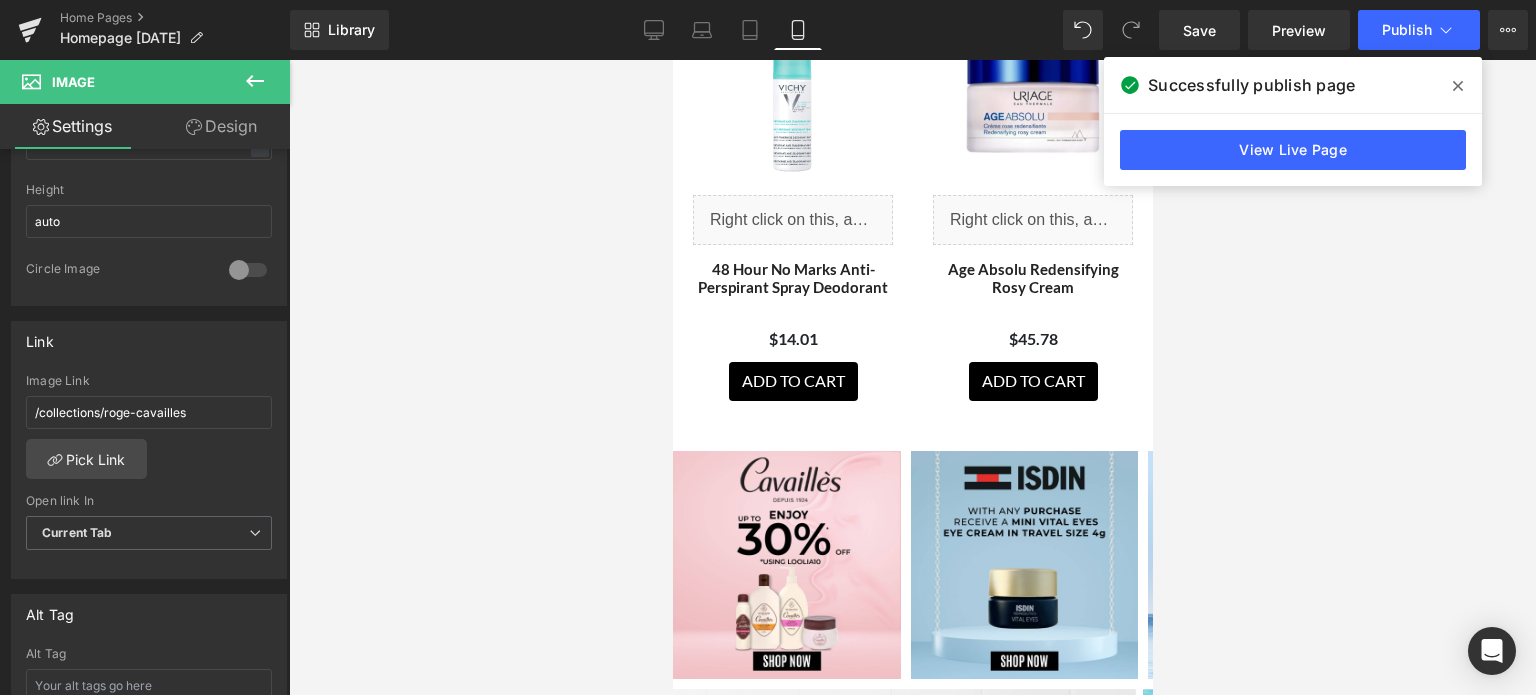click 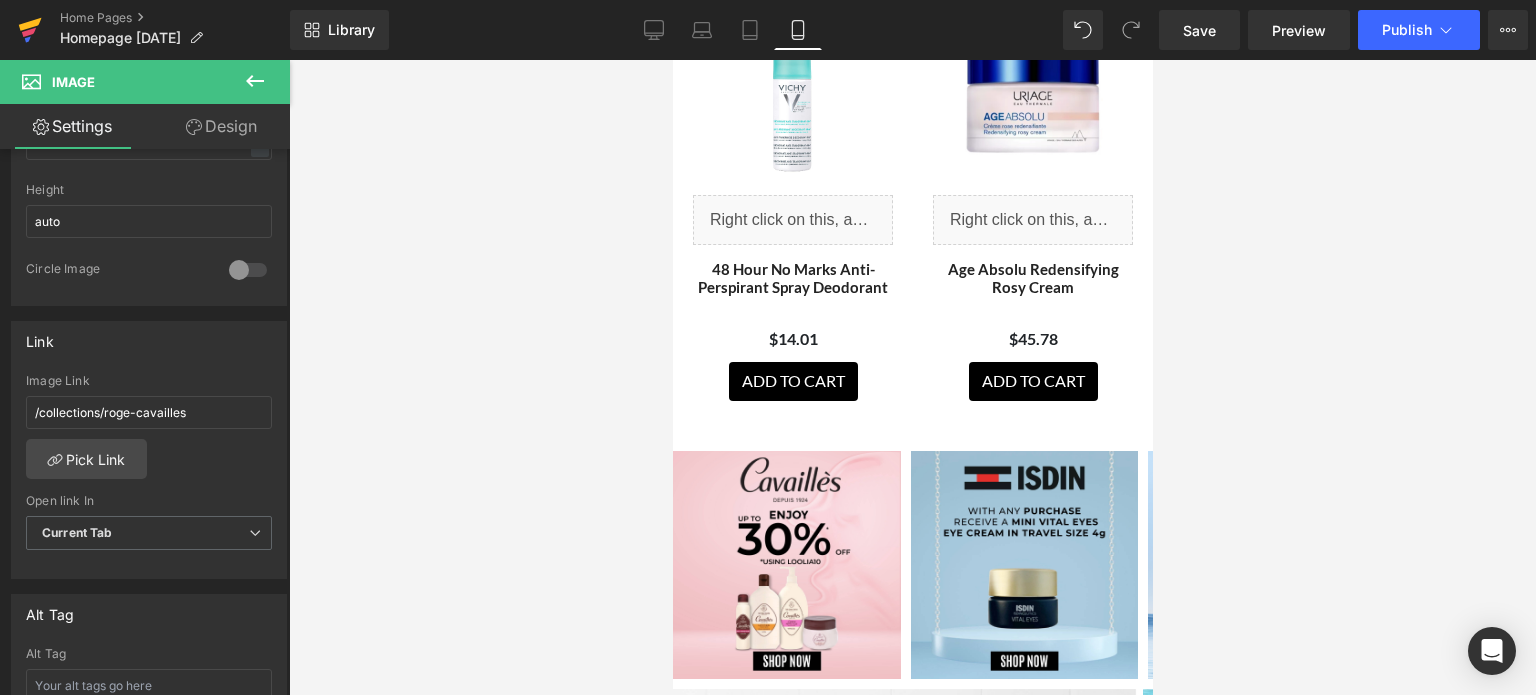click 